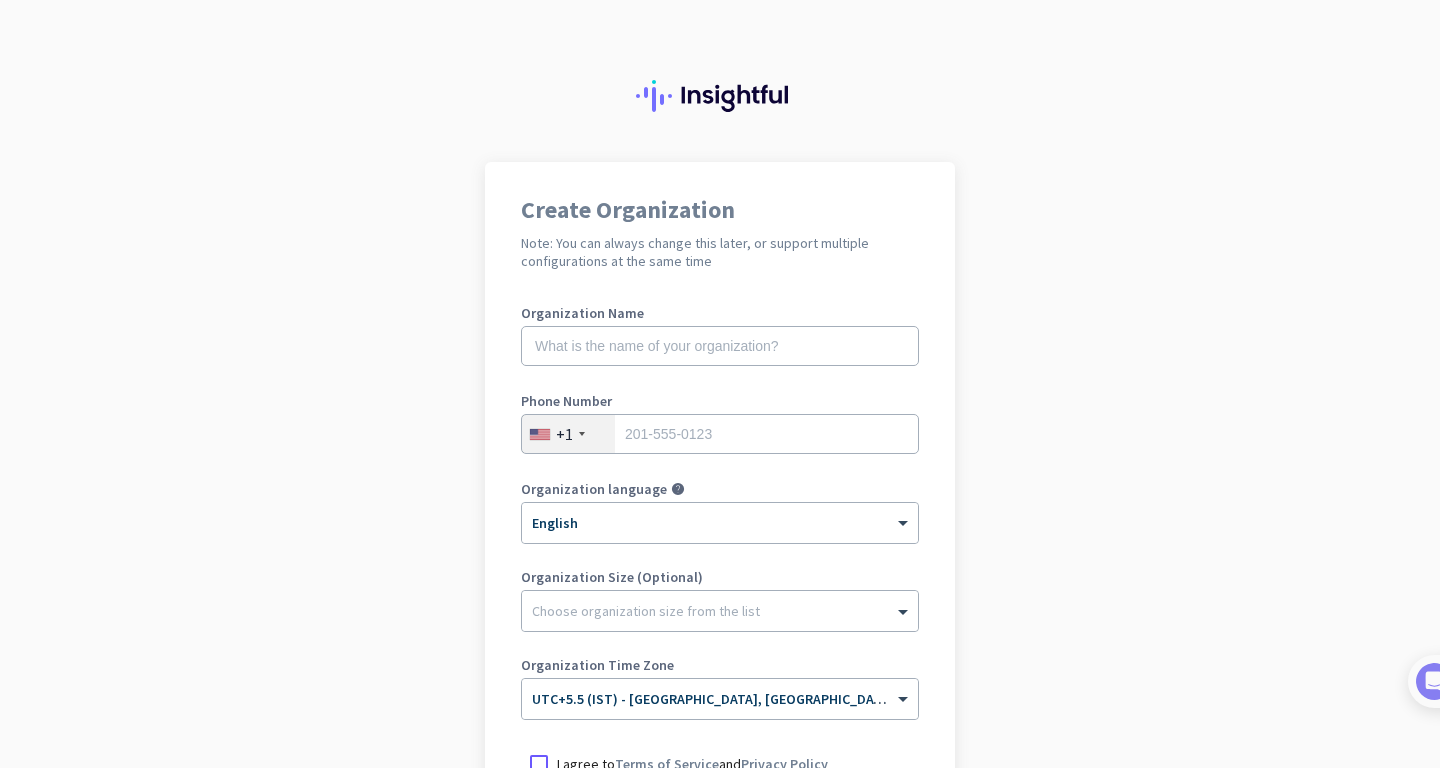 scroll, scrollTop: 0, scrollLeft: 0, axis: both 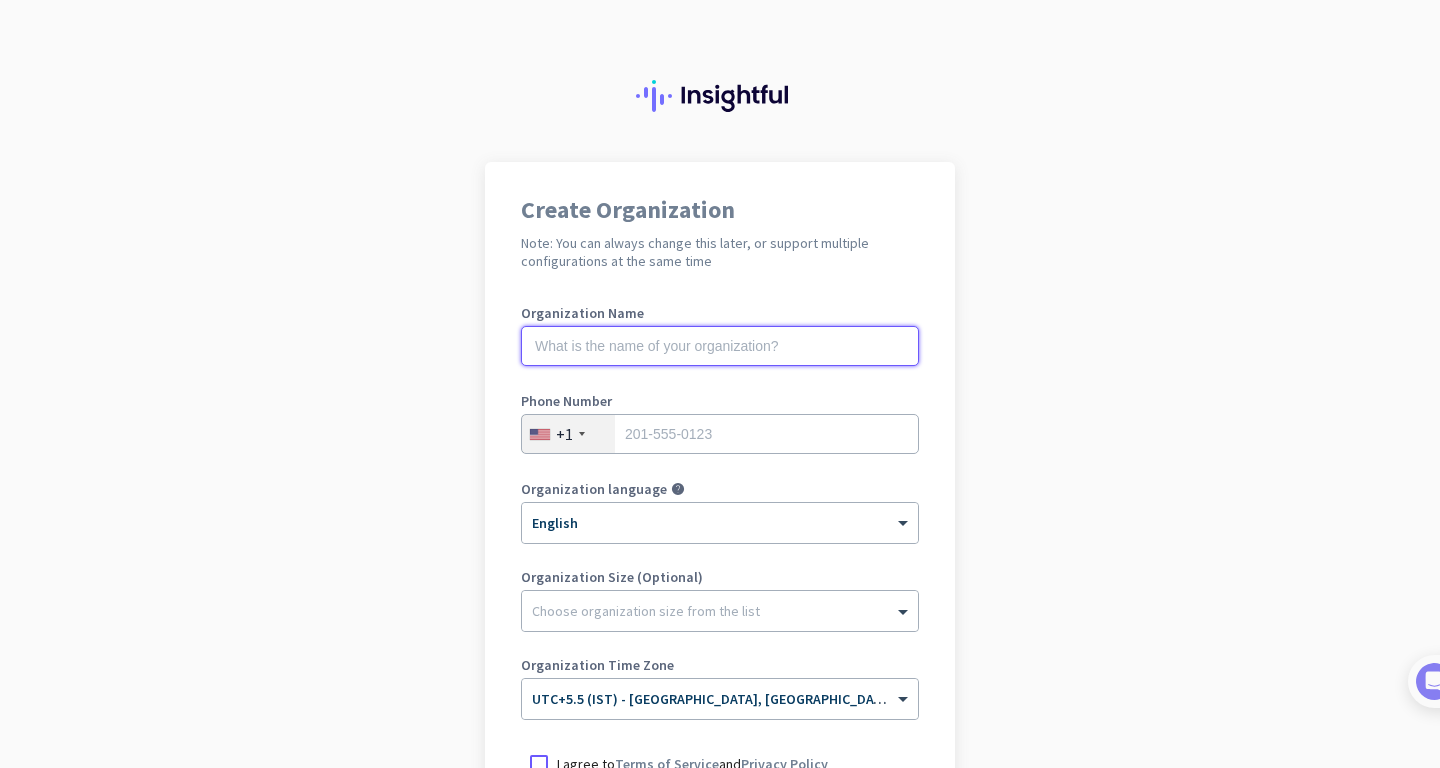 click 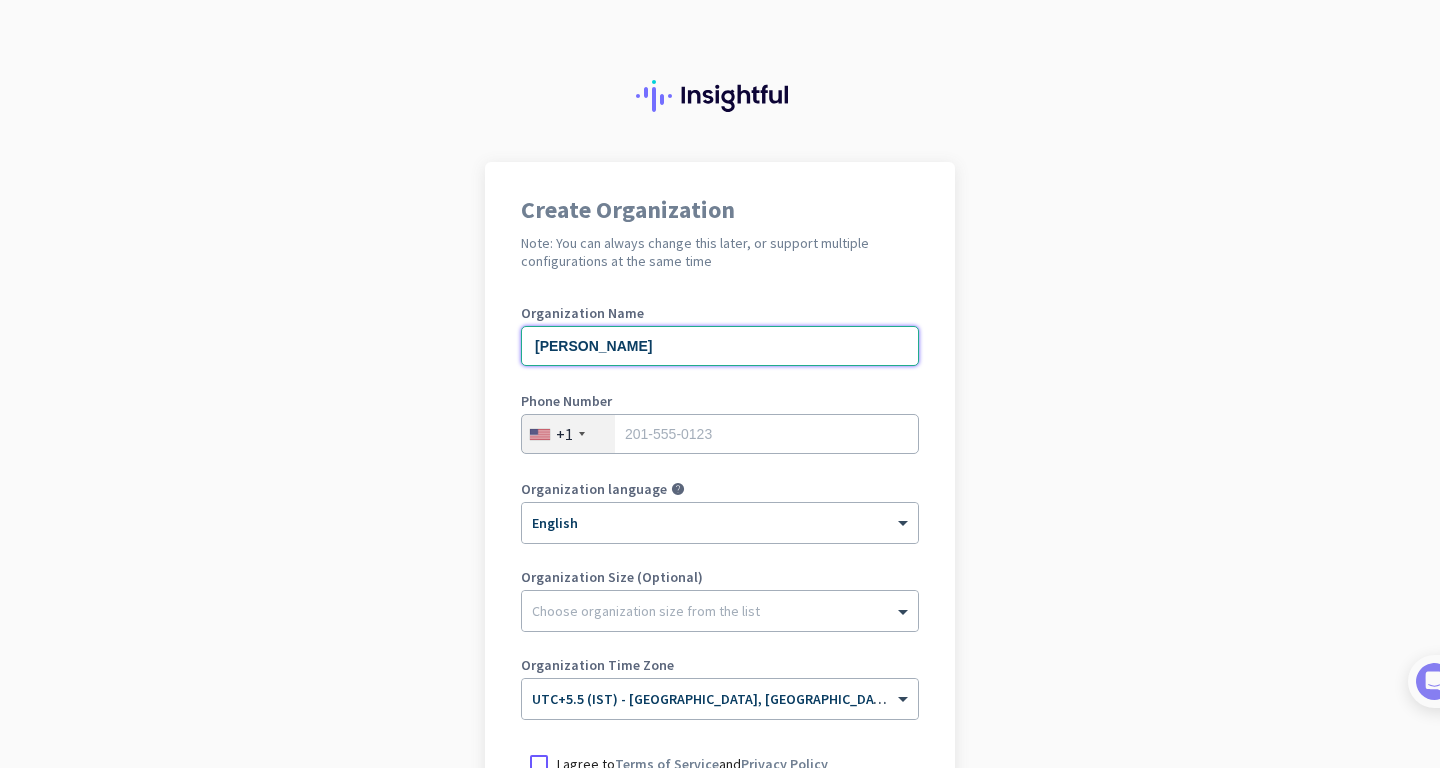 type on "[PERSON_NAME]" 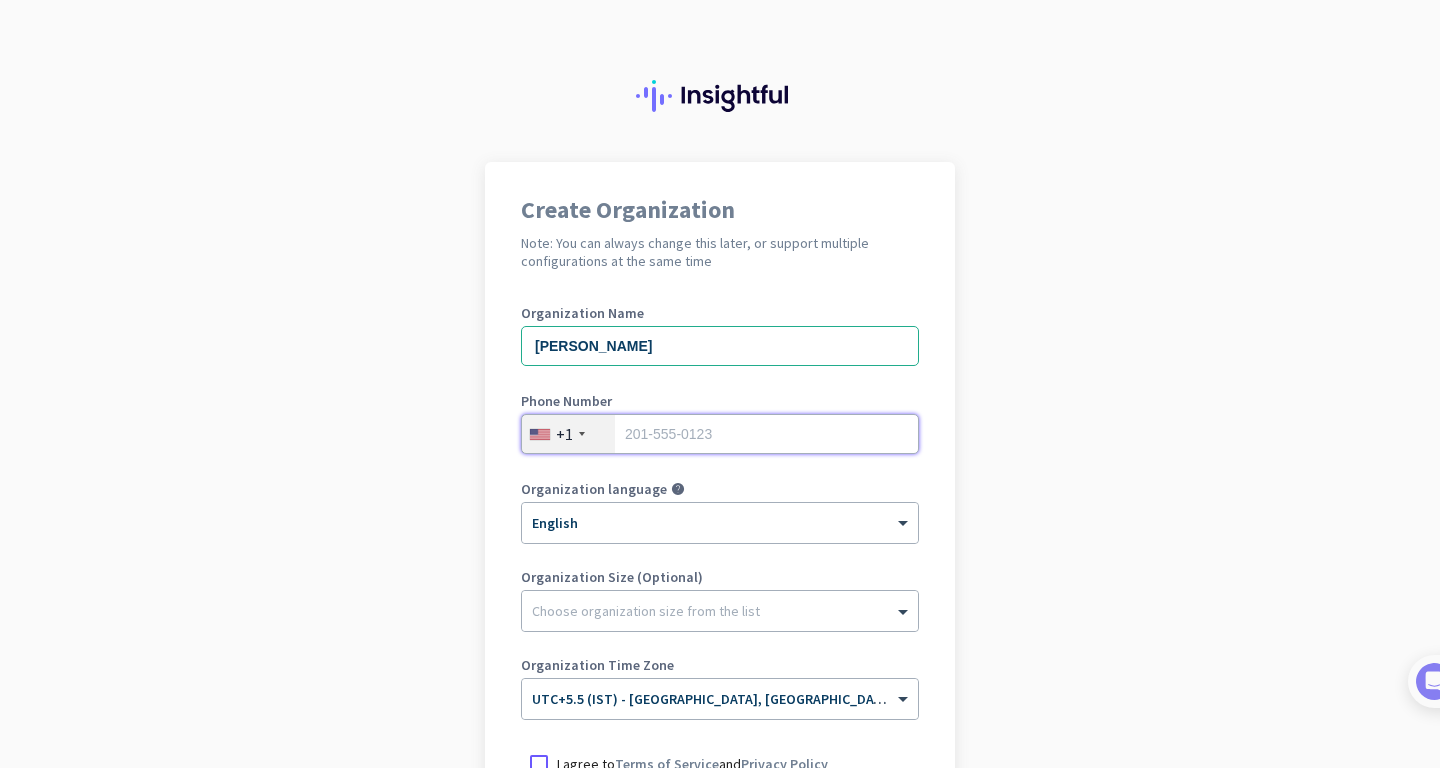 click at bounding box center (720, 434) 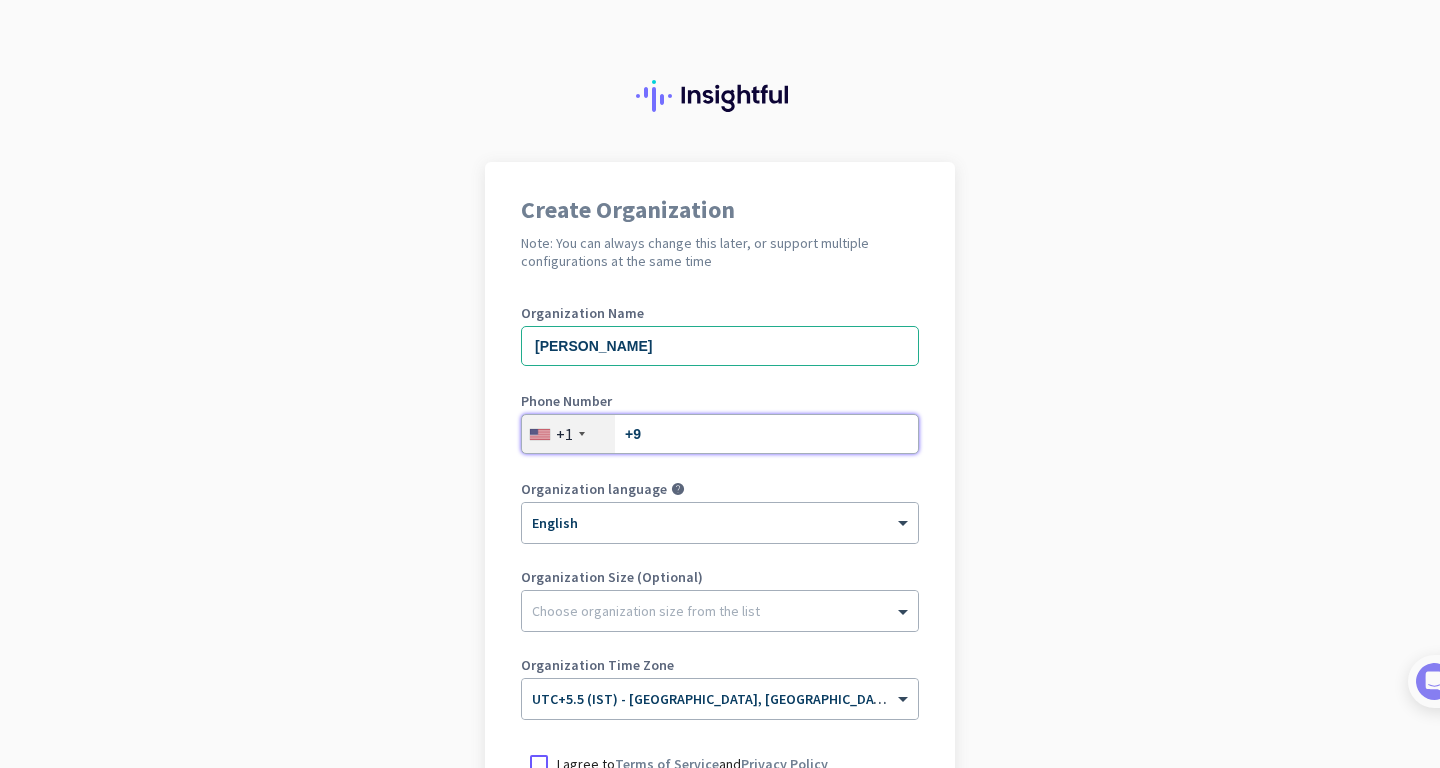 type on "+" 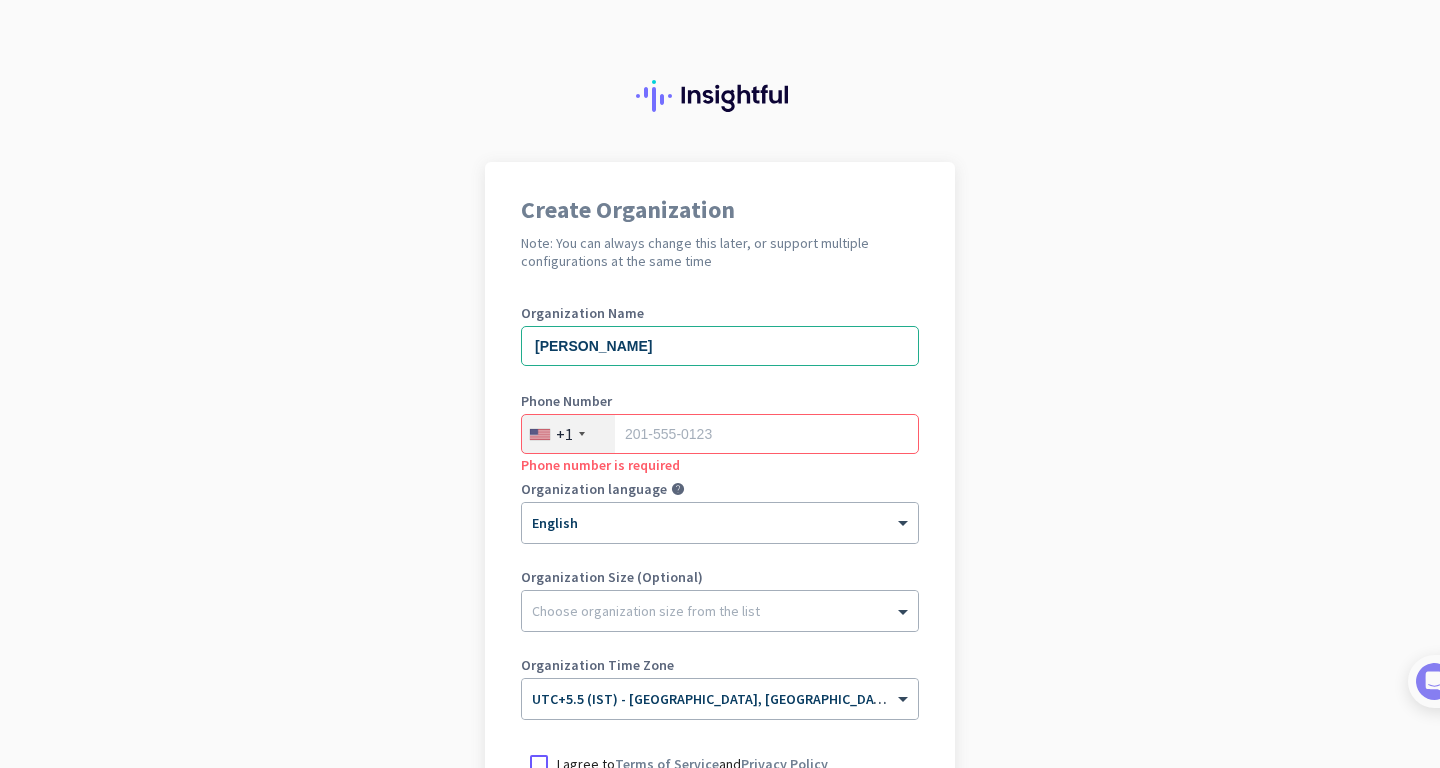 click on "+1" 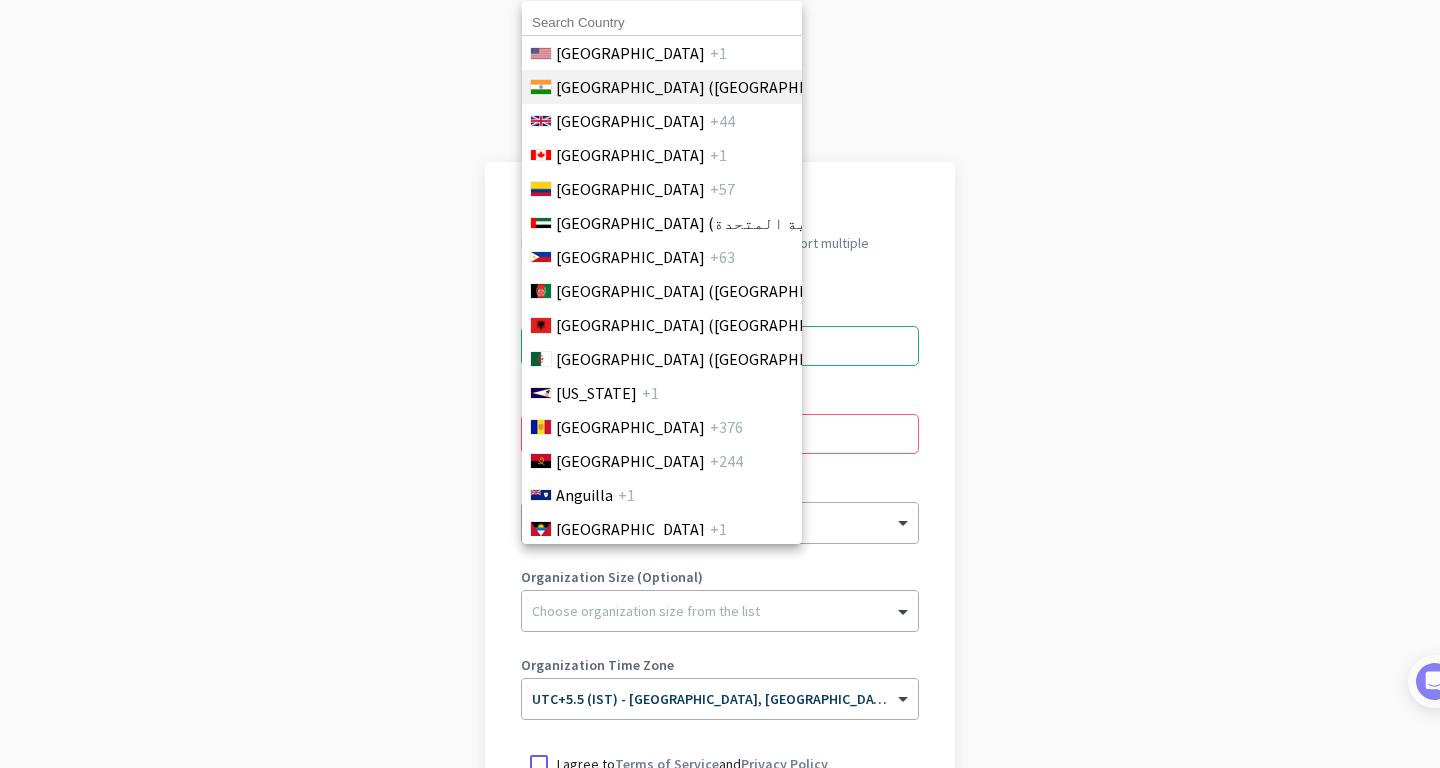 click on "[GEOGRAPHIC_DATA] ([GEOGRAPHIC_DATA])" at bounding box center [712, 87] 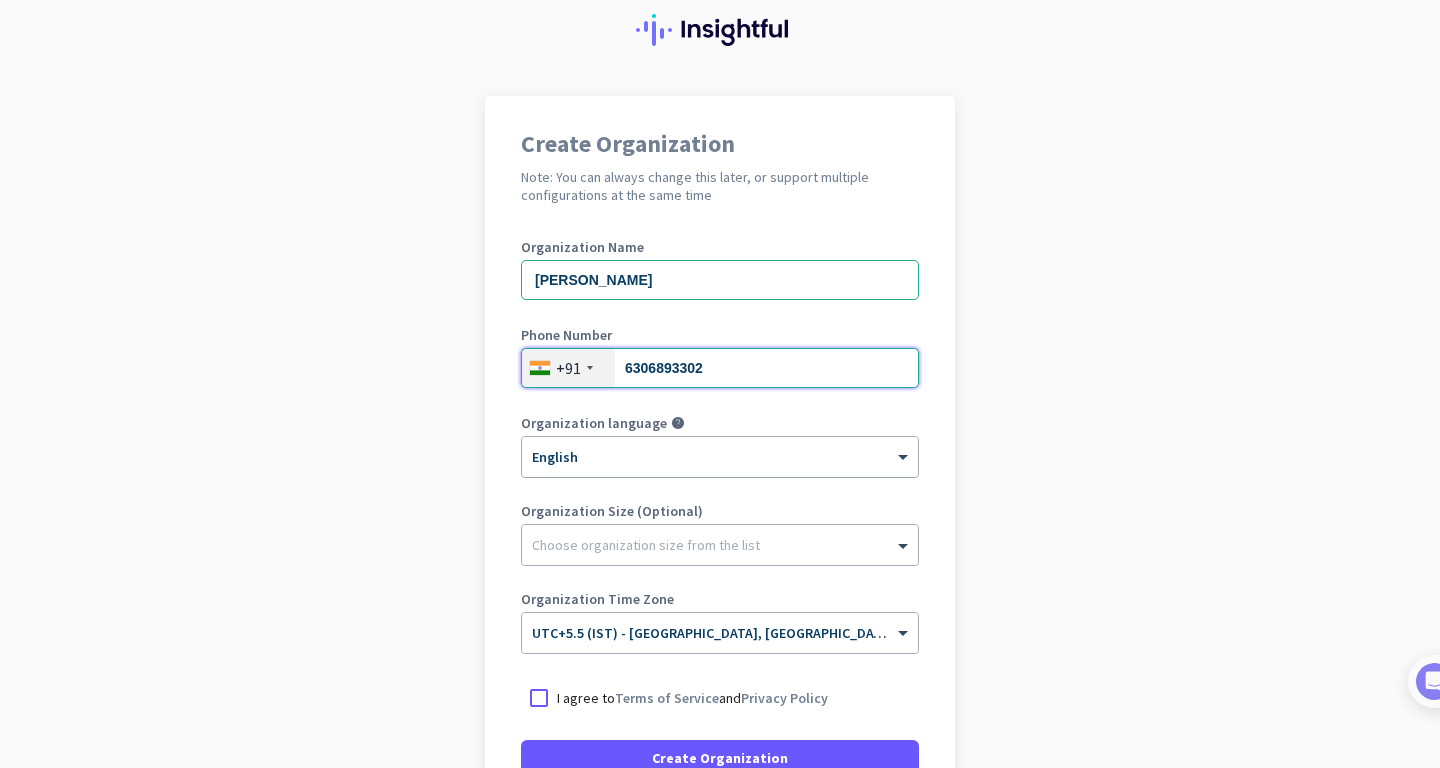 scroll, scrollTop: 120, scrollLeft: 0, axis: vertical 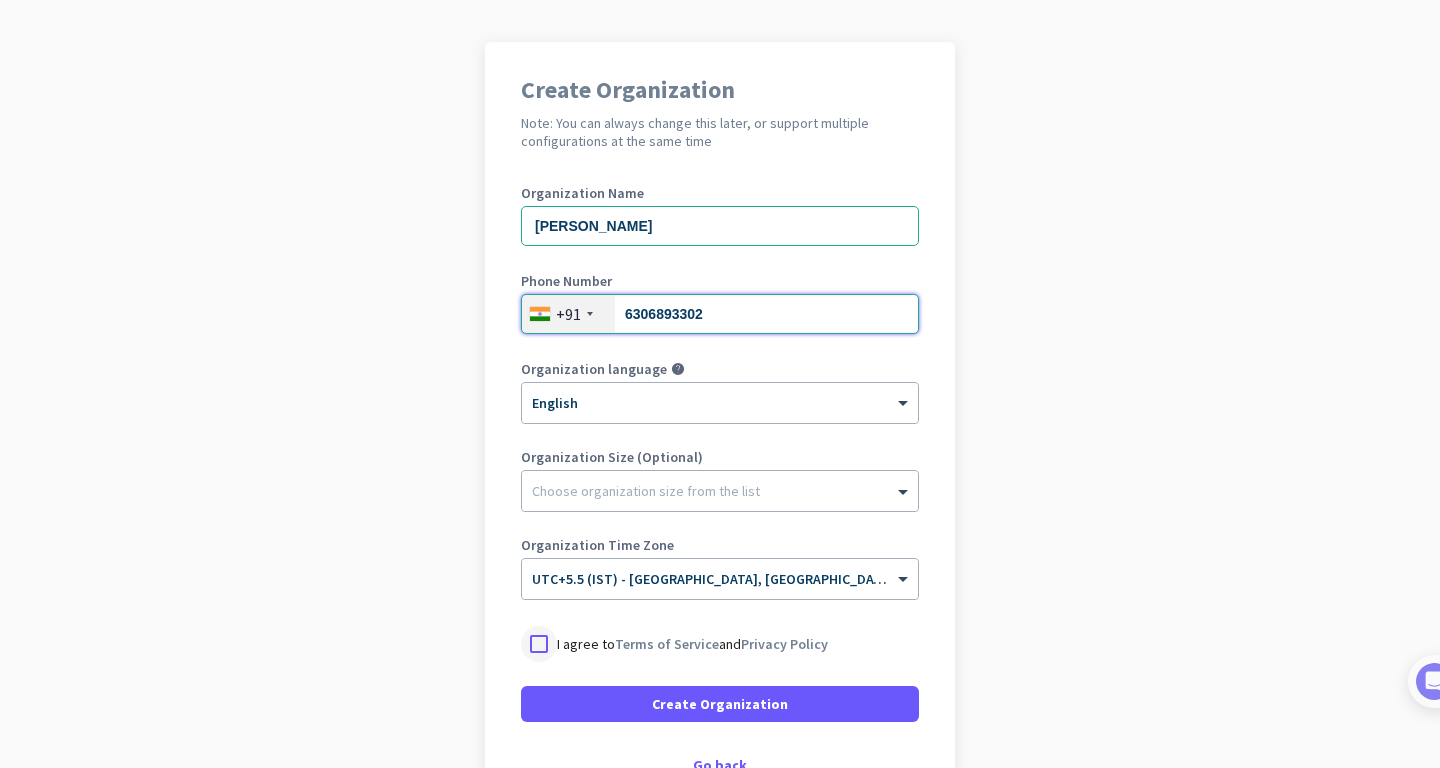 type on "6306893302" 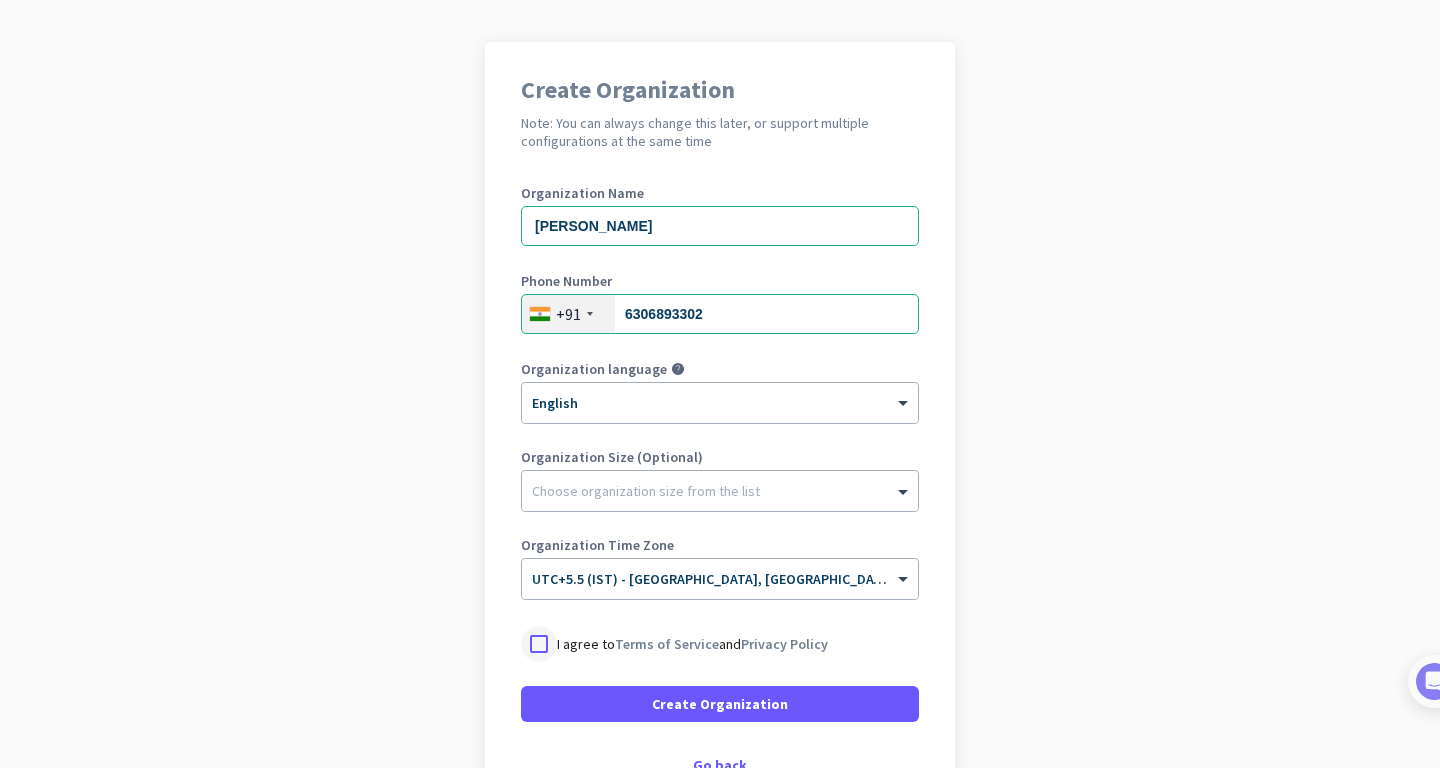 click at bounding box center [539, 644] 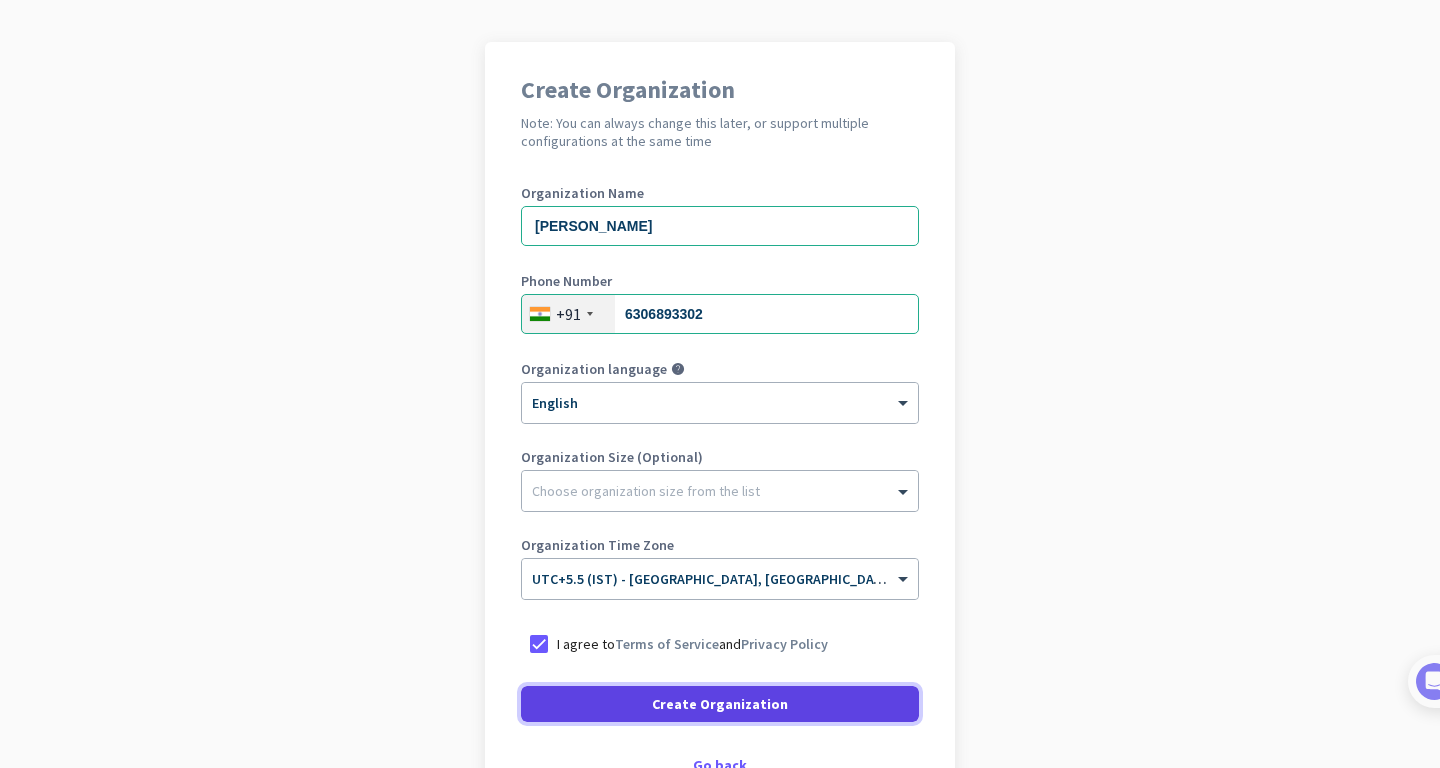 click 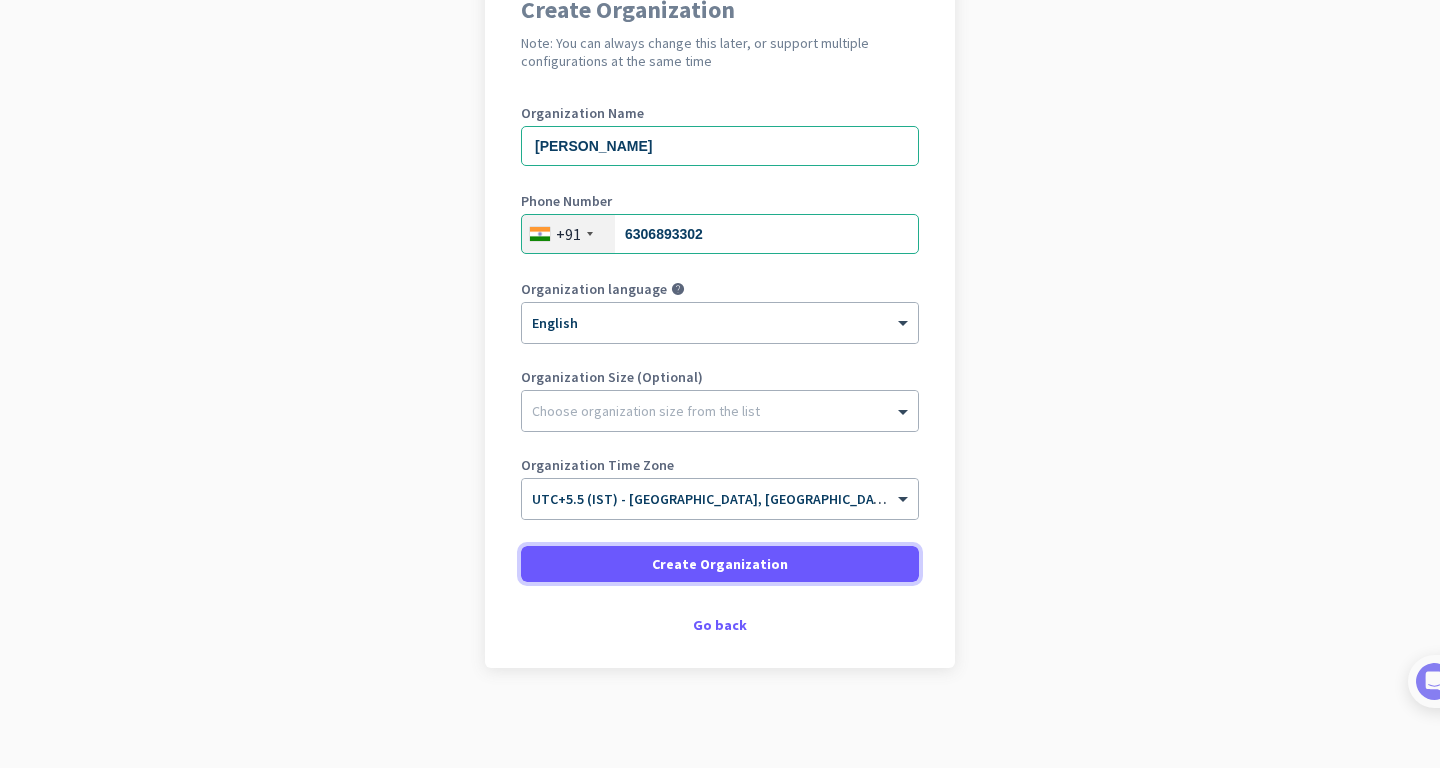 scroll, scrollTop: 200, scrollLeft: 0, axis: vertical 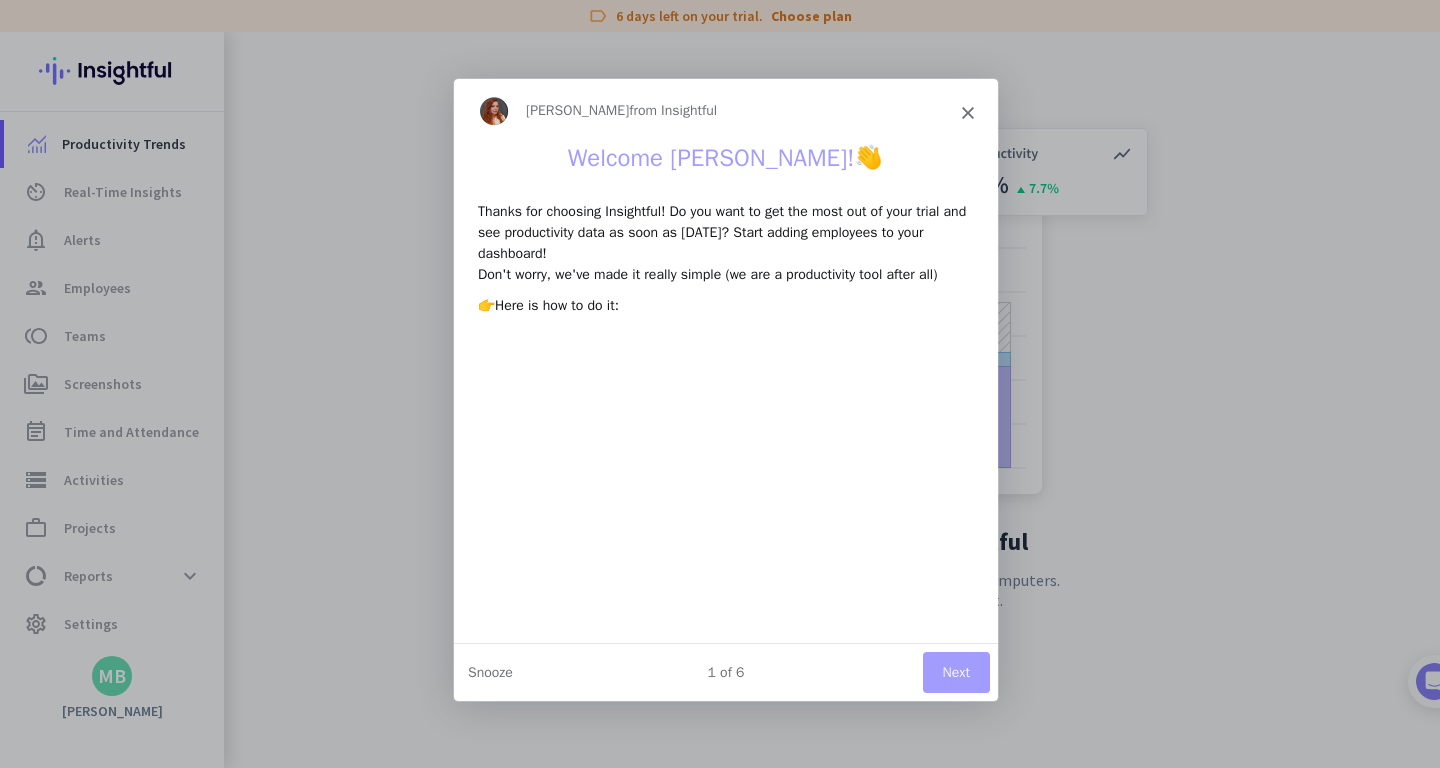 click on "Next" at bounding box center (955, 671) 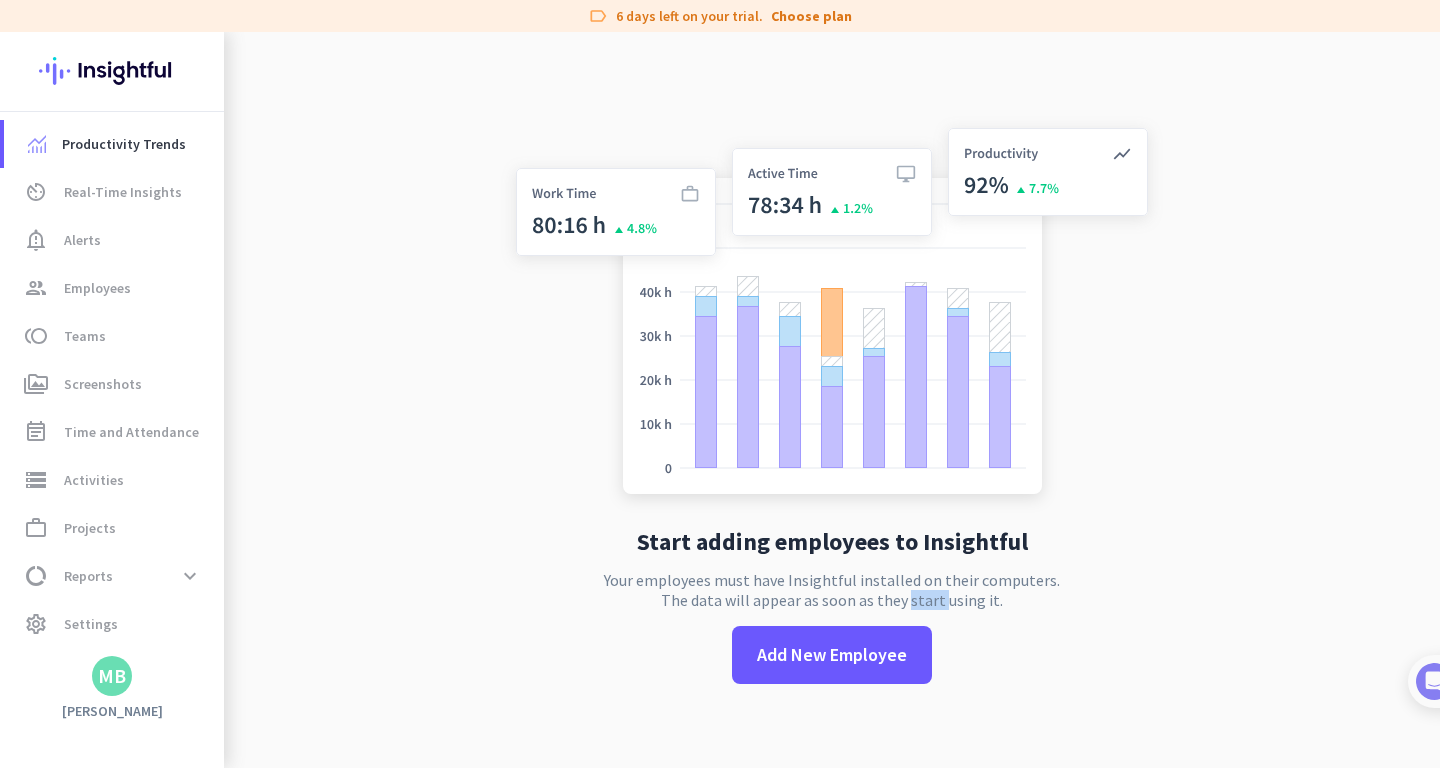 click on "Start adding employees to Insightful  Your employees must have Insightful installed on their computers.  The data will appear as soon as they start using it.   Add New Employee" 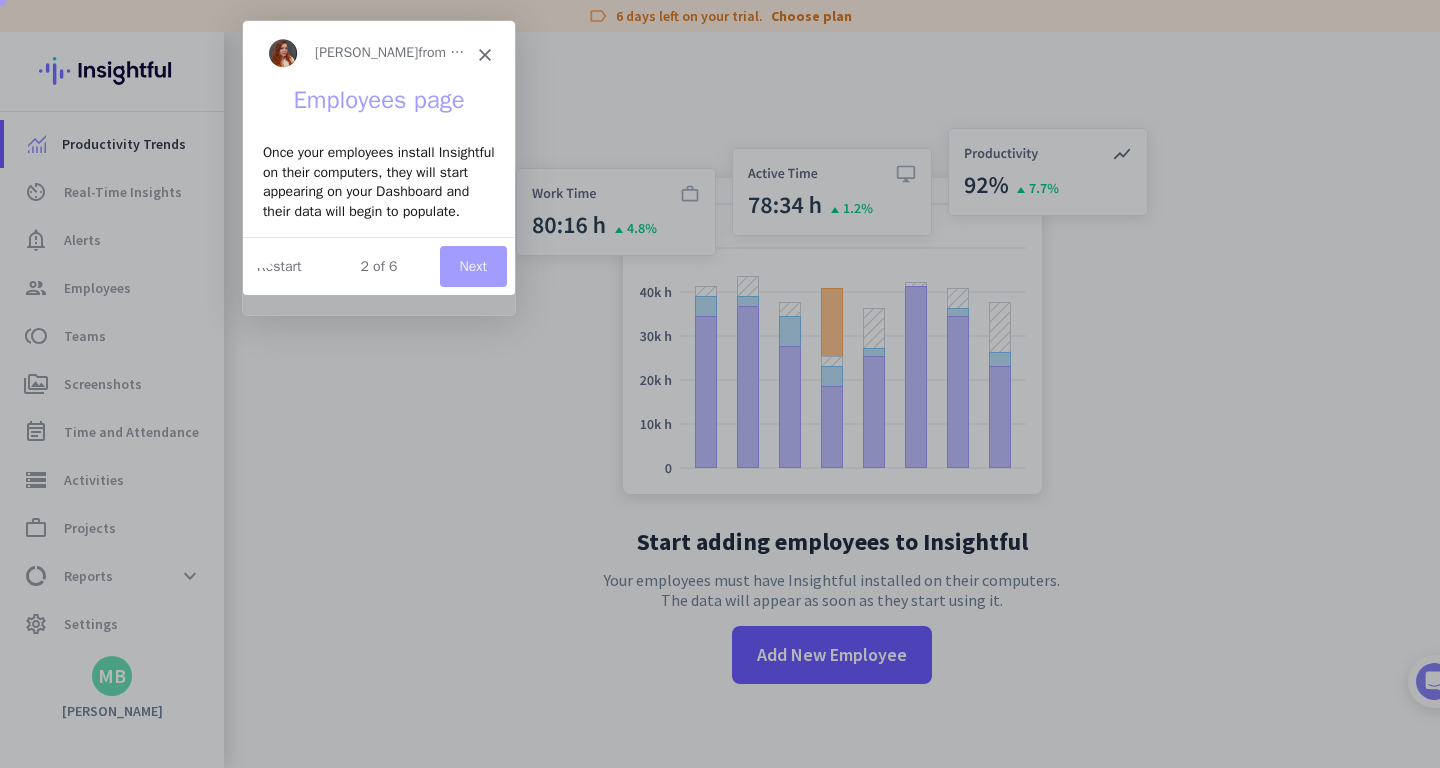 scroll, scrollTop: 0, scrollLeft: 0, axis: both 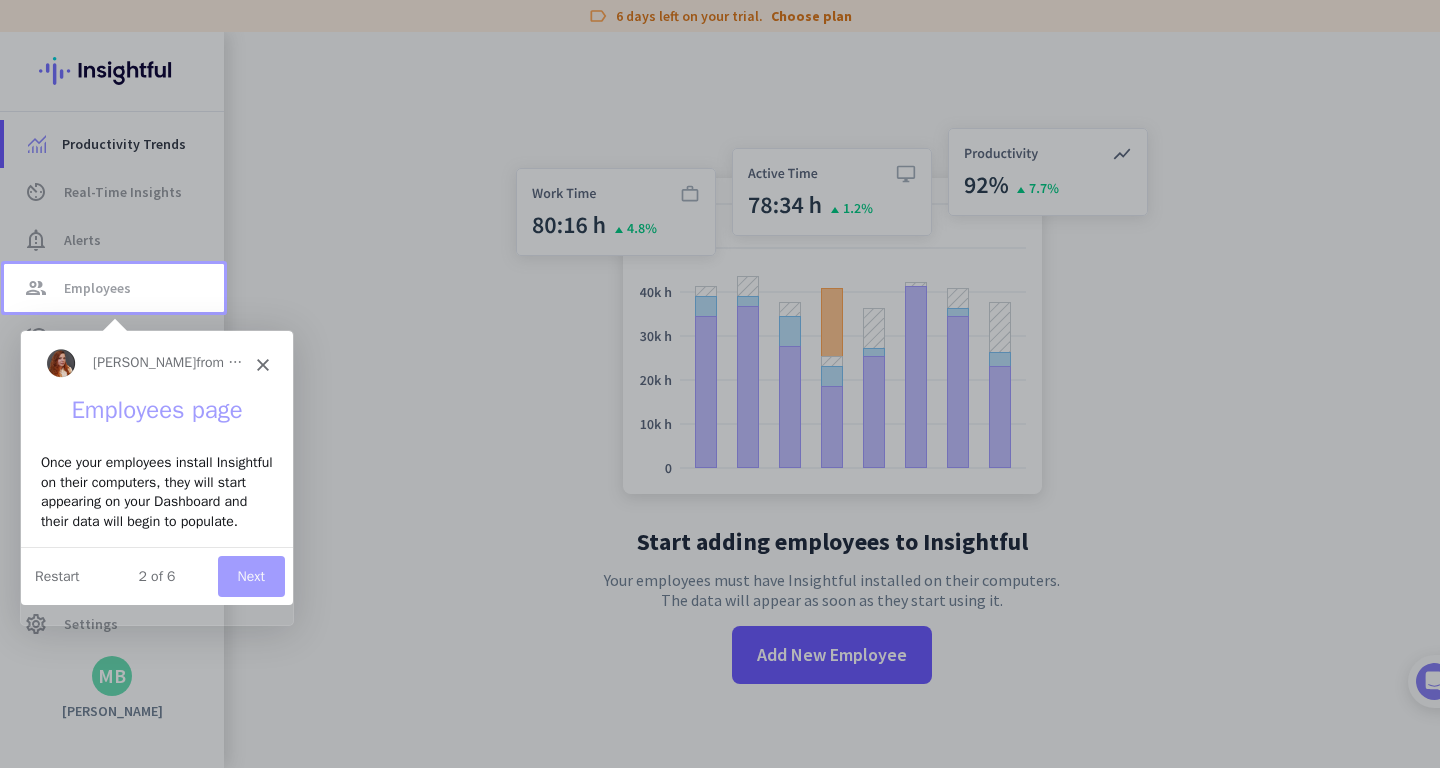 click on "Next" at bounding box center (250, 575) 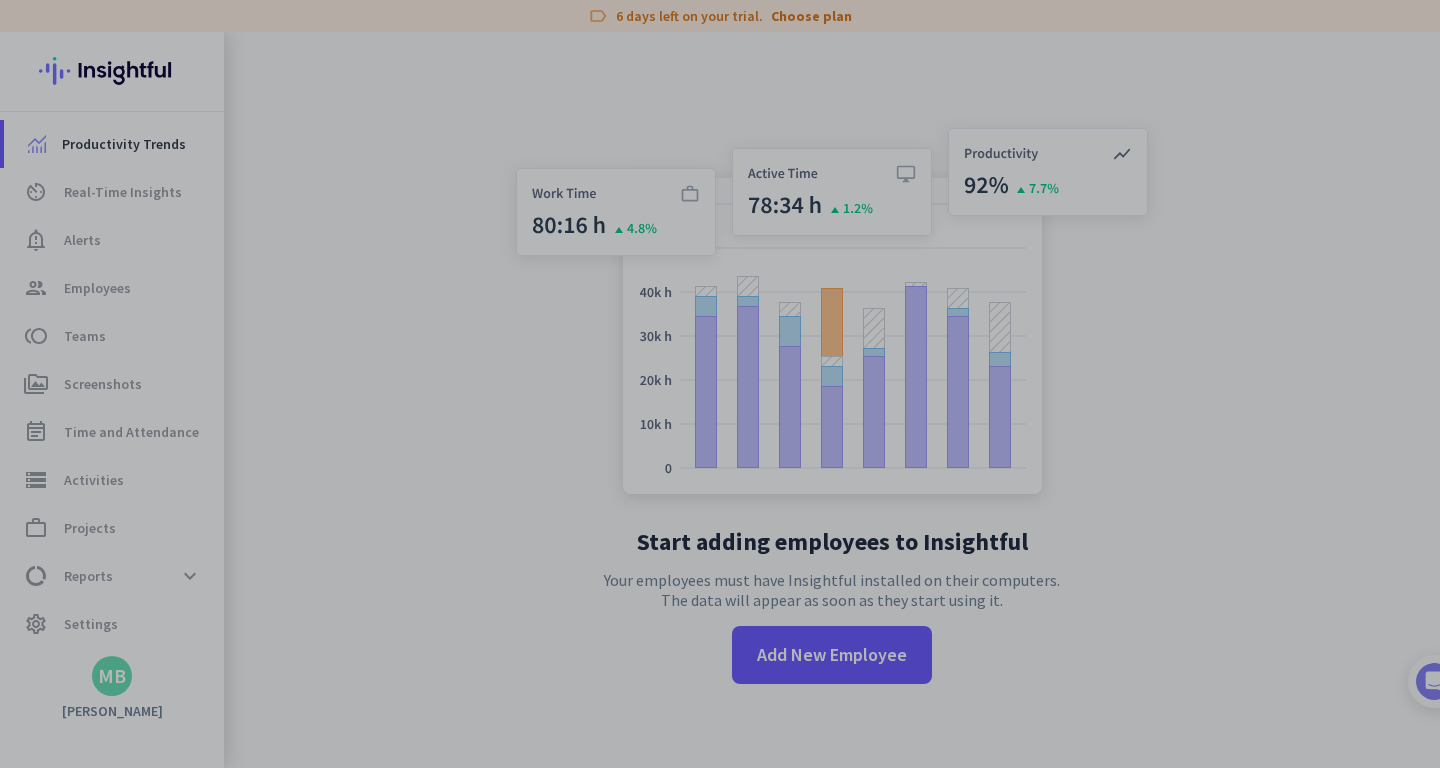 scroll, scrollTop: 0, scrollLeft: 0, axis: both 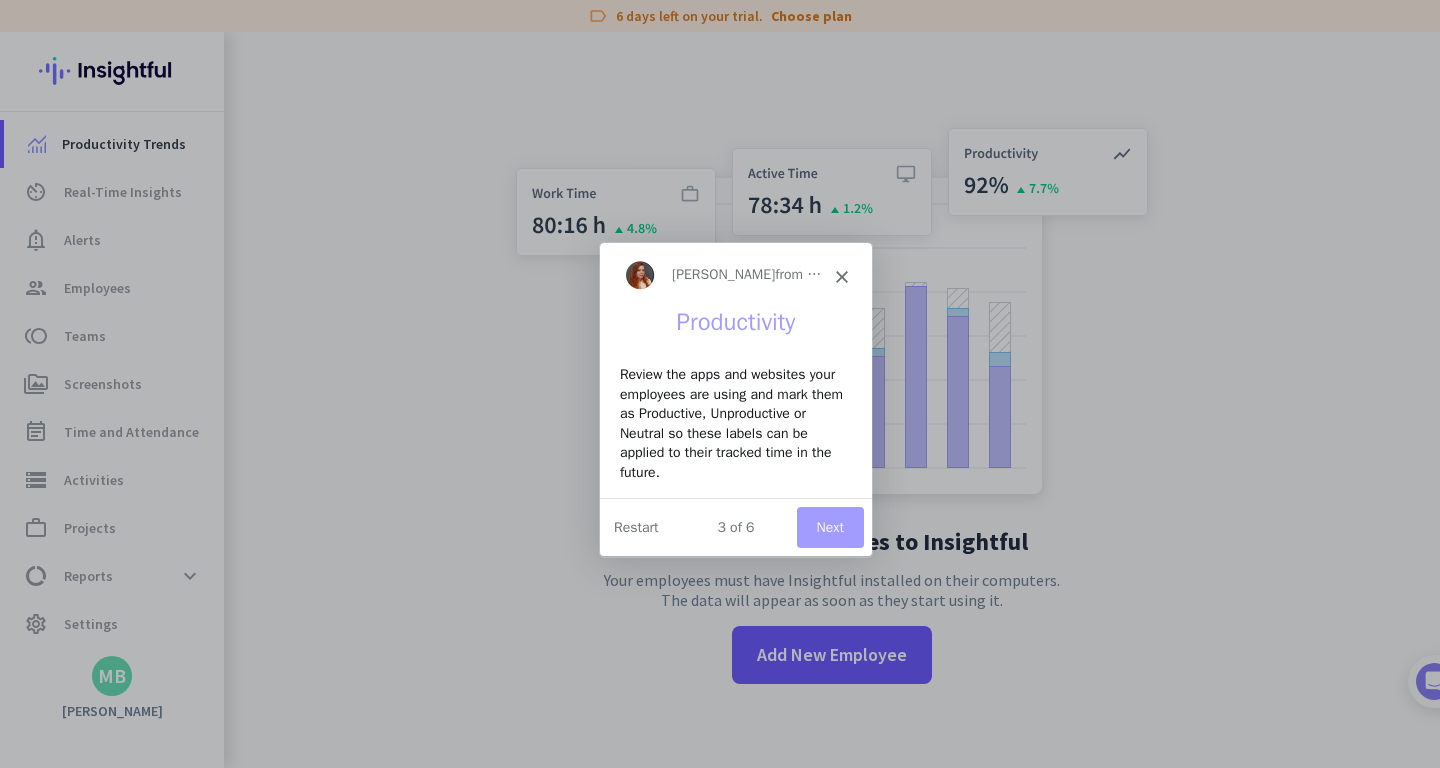 click on "Next" at bounding box center (829, 526) 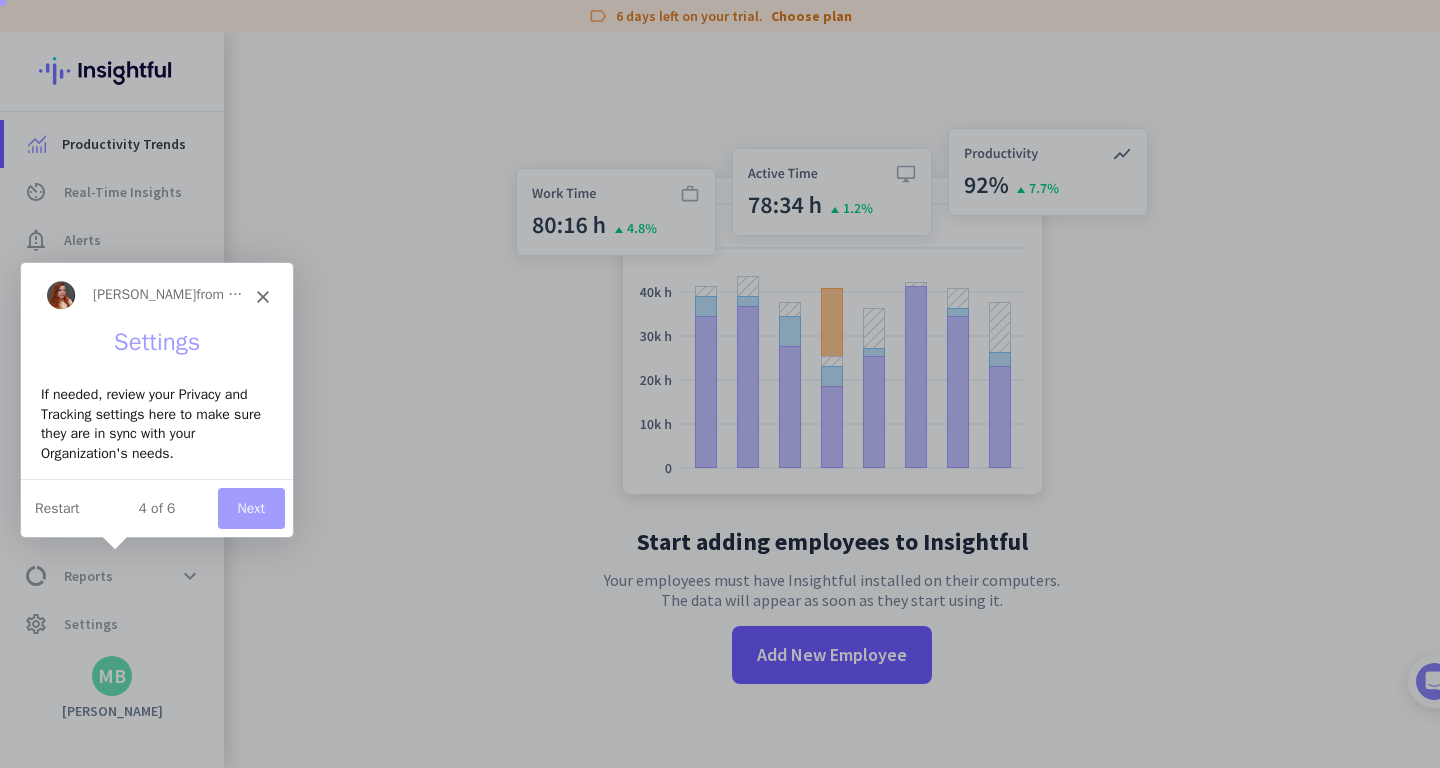 scroll, scrollTop: 0, scrollLeft: 0, axis: both 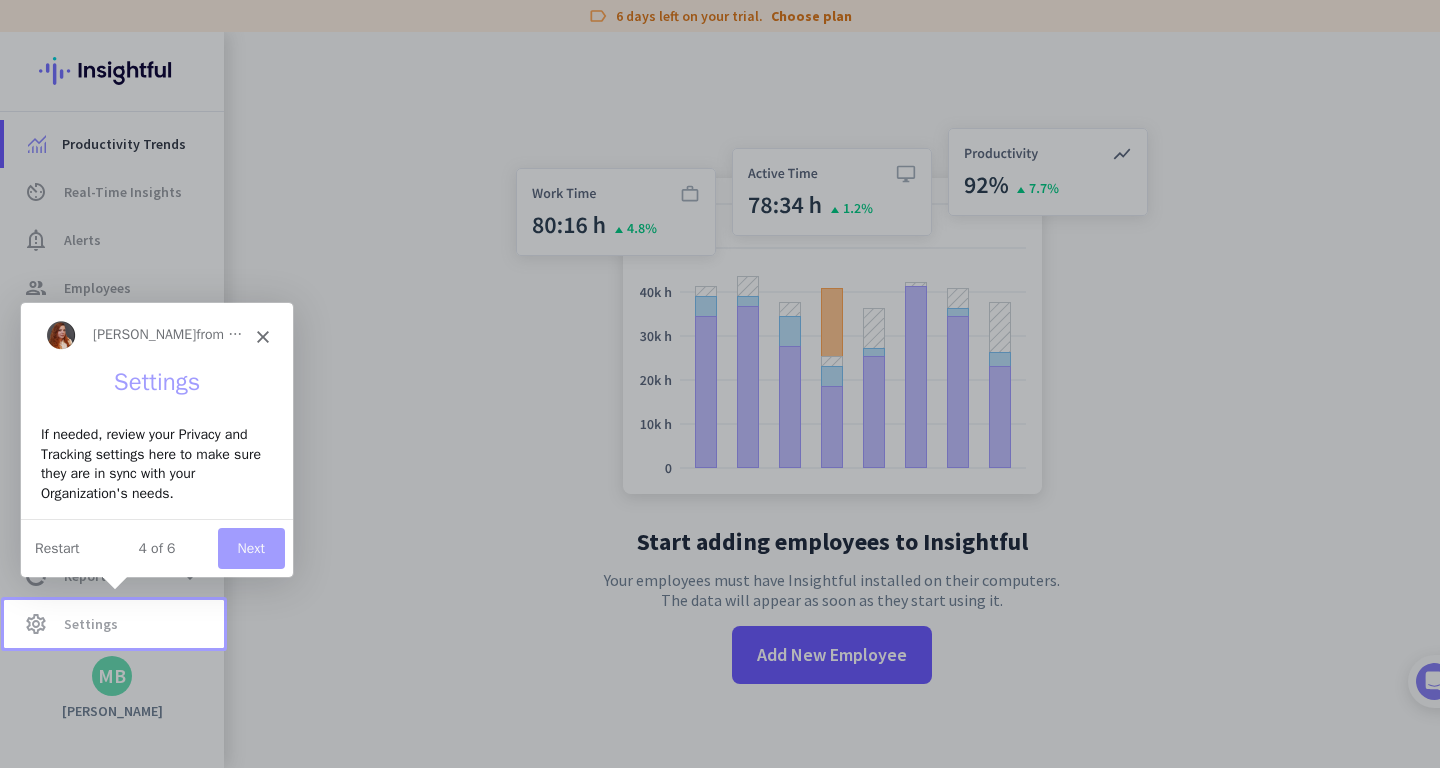 click on "Next" at bounding box center [250, 546] 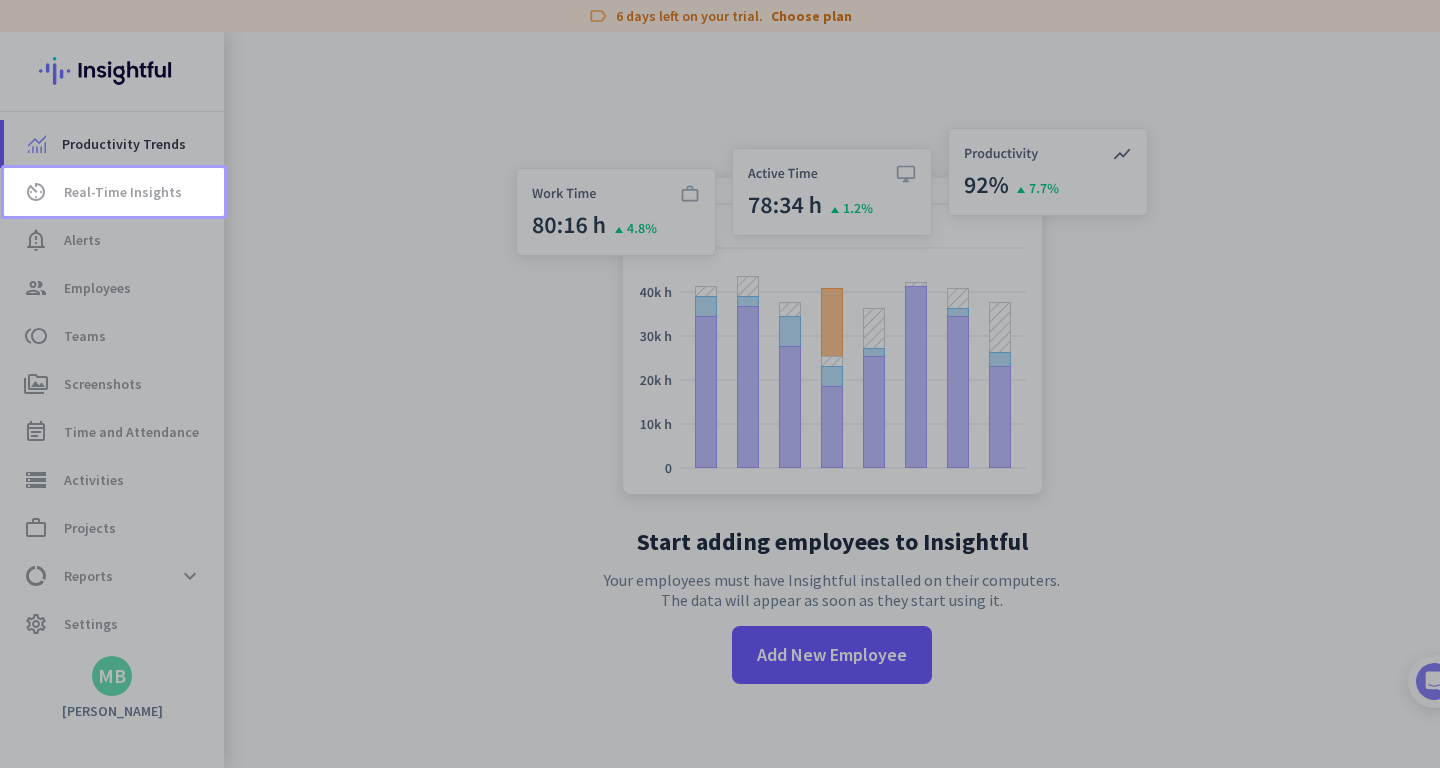scroll, scrollTop: 0, scrollLeft: 0, axis: both 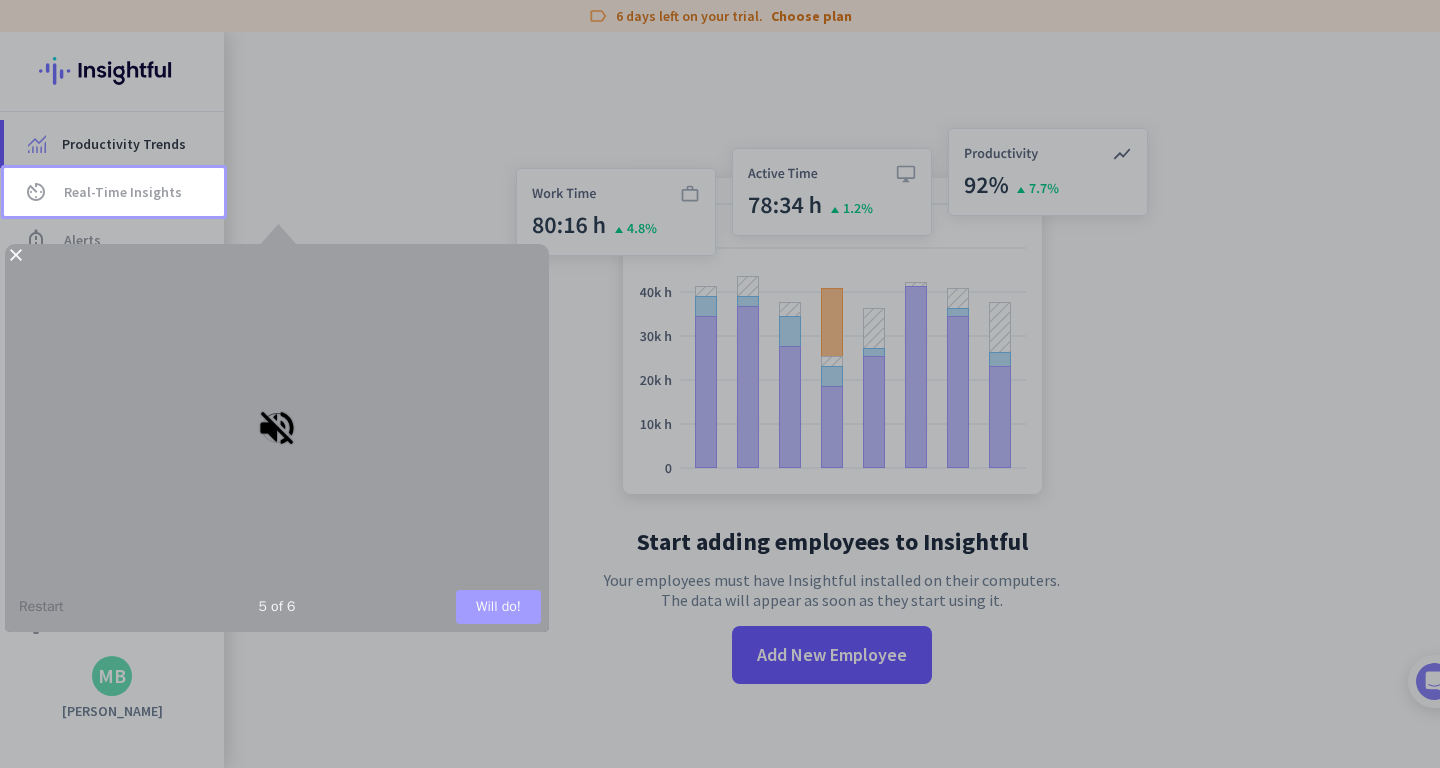 click on "Will do!" at bounding box center [498, 607] 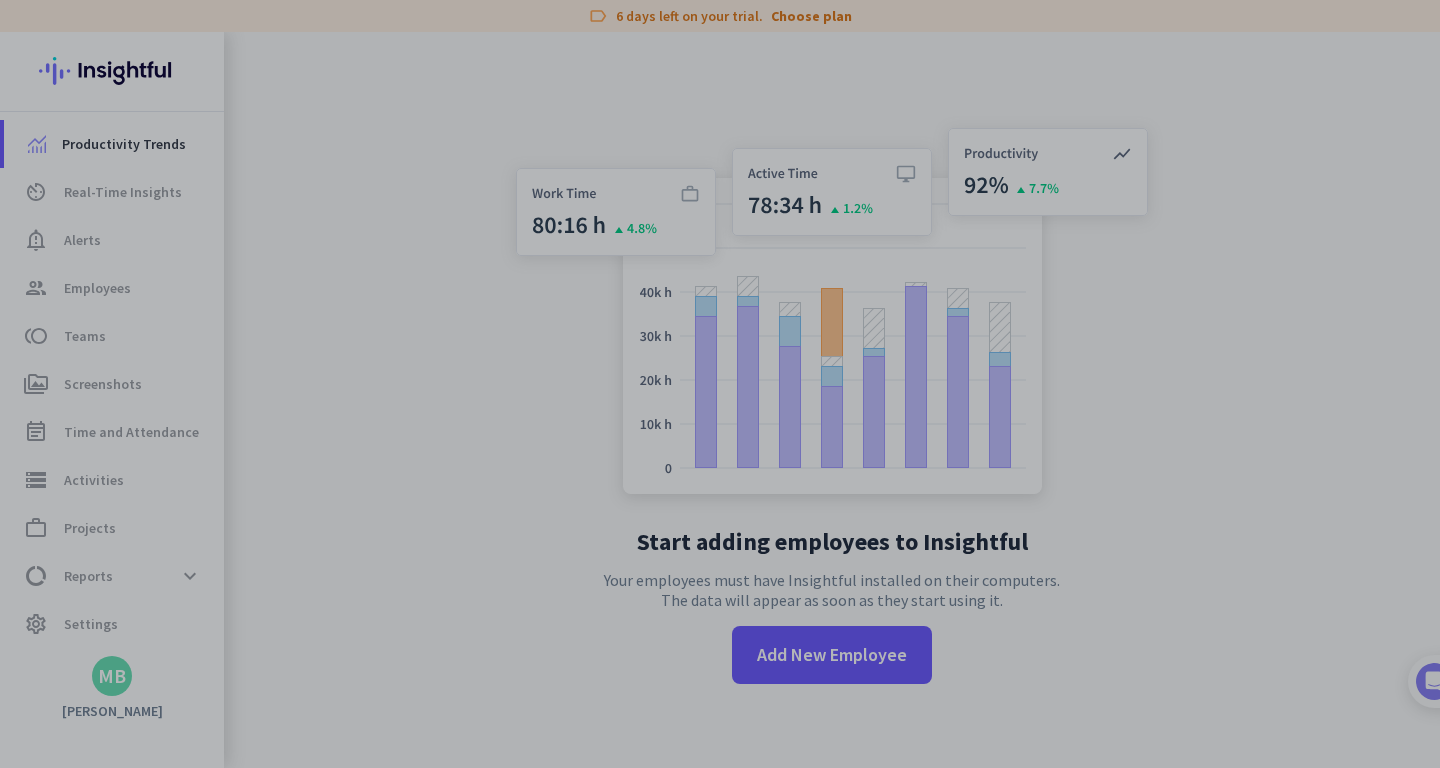 scroll, scrollTop: 0, scrollLeft: 0, axis: both 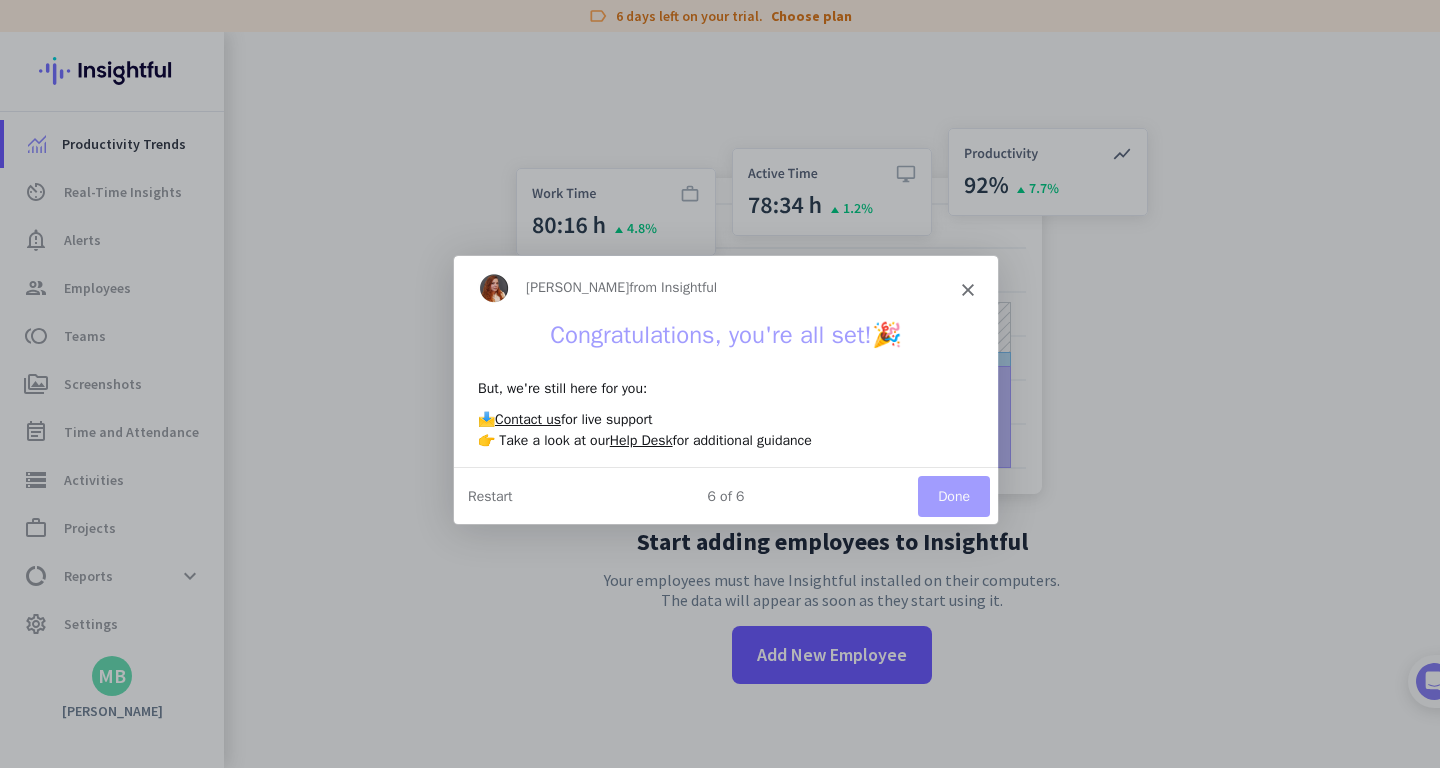 click on "Done" at bounding box center [953, 494] 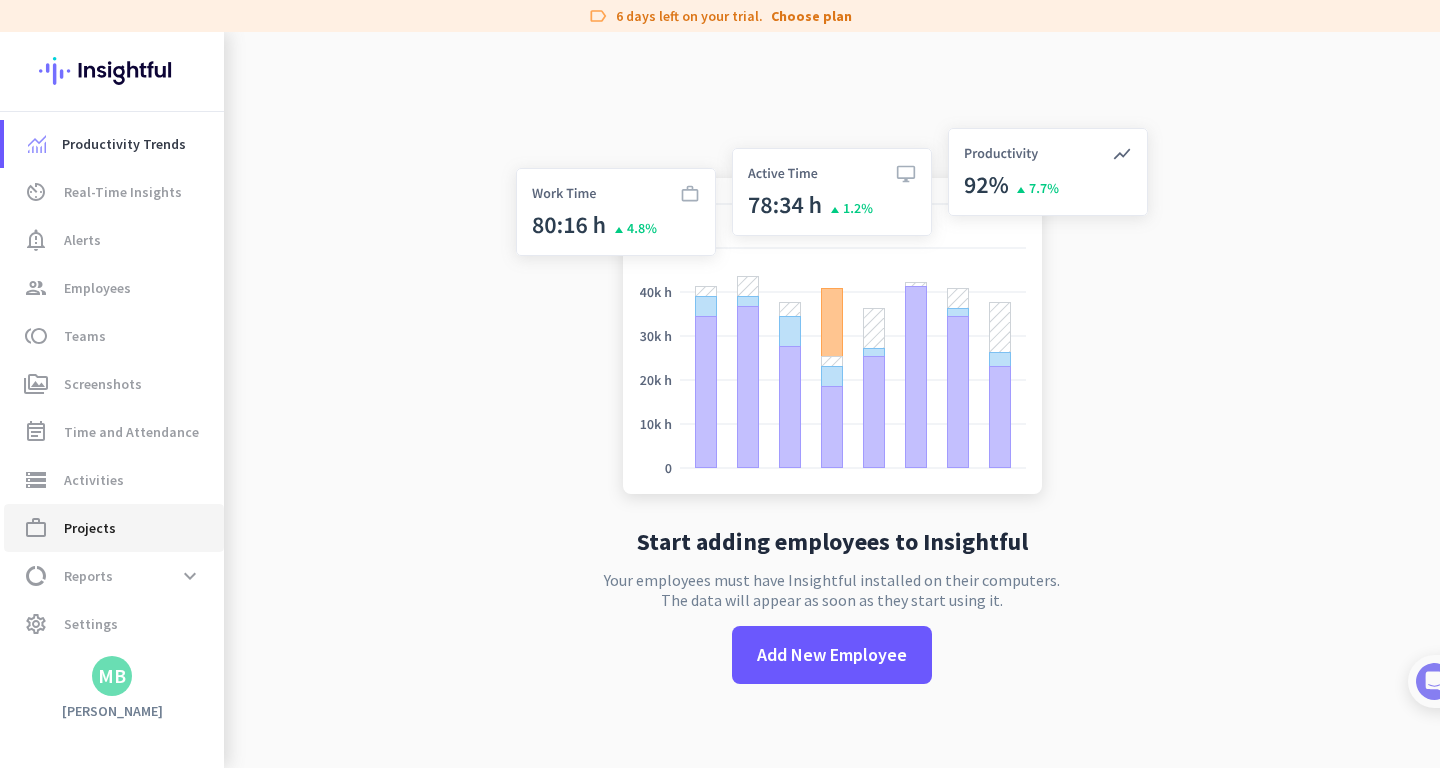 scroll, scrollTop: 0, scrollLeft: 0, axis: both 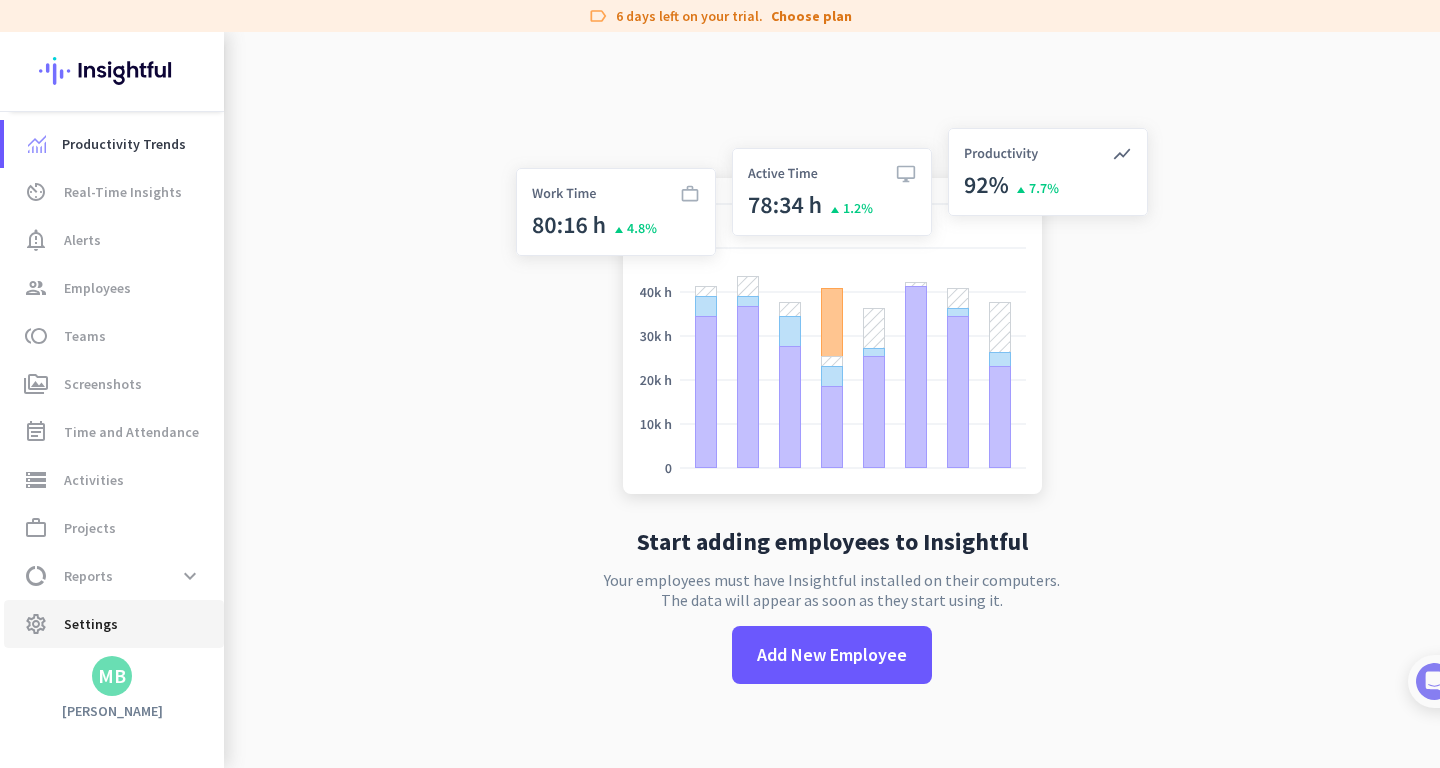click on "settings" 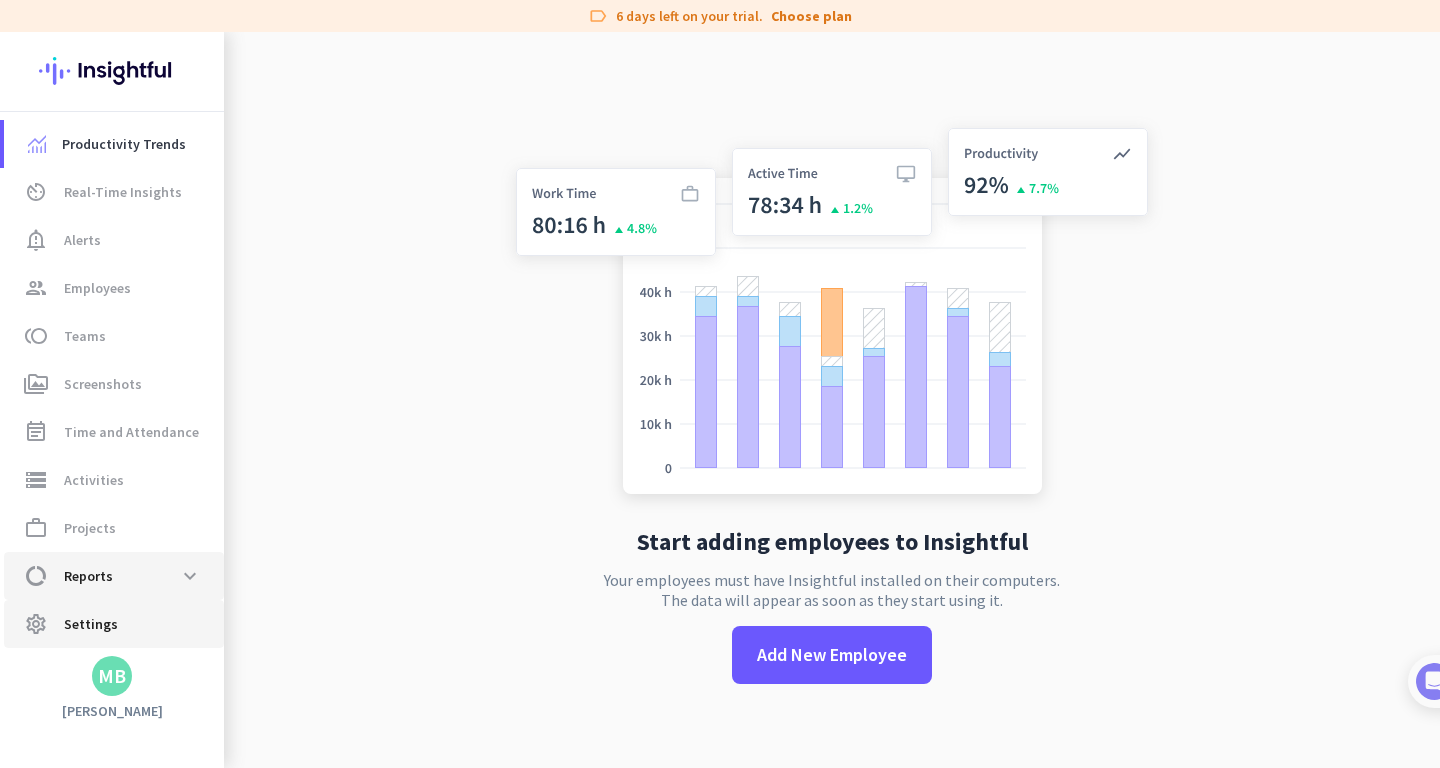 scroll, scrollTop: 0, scrollLeft: 0, axis: both 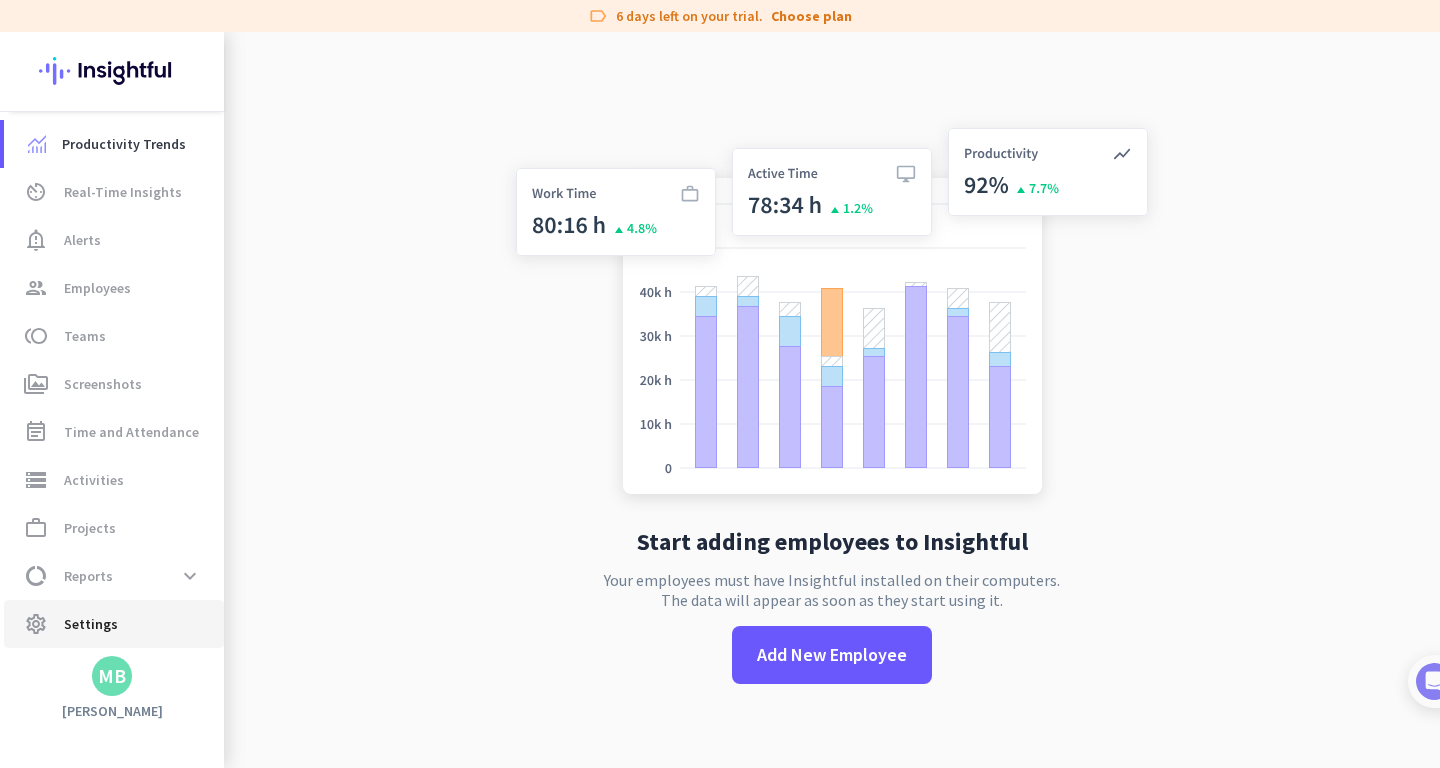 click on "settings" 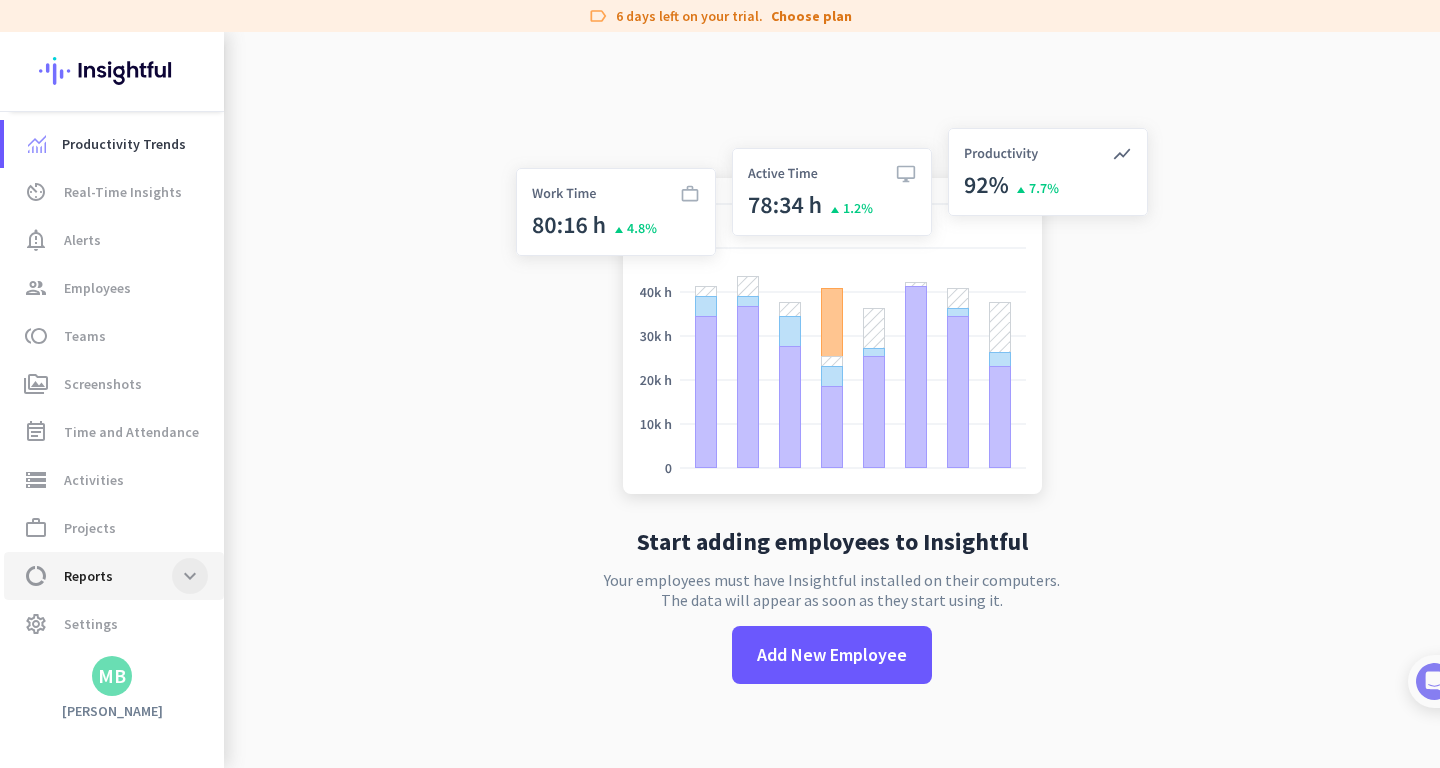 click 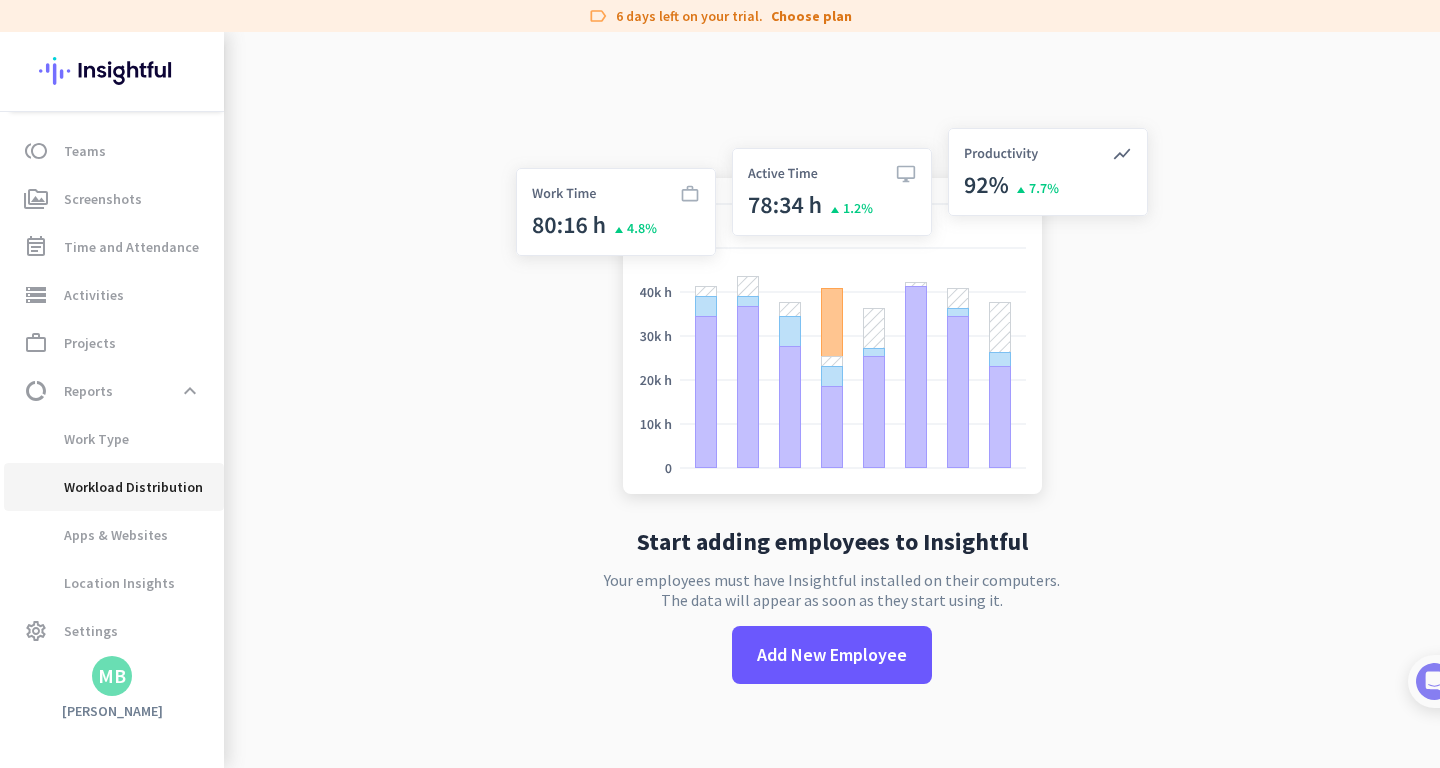 scroll, scrollTop: 192, scrollLeft: 0, axis: vertical 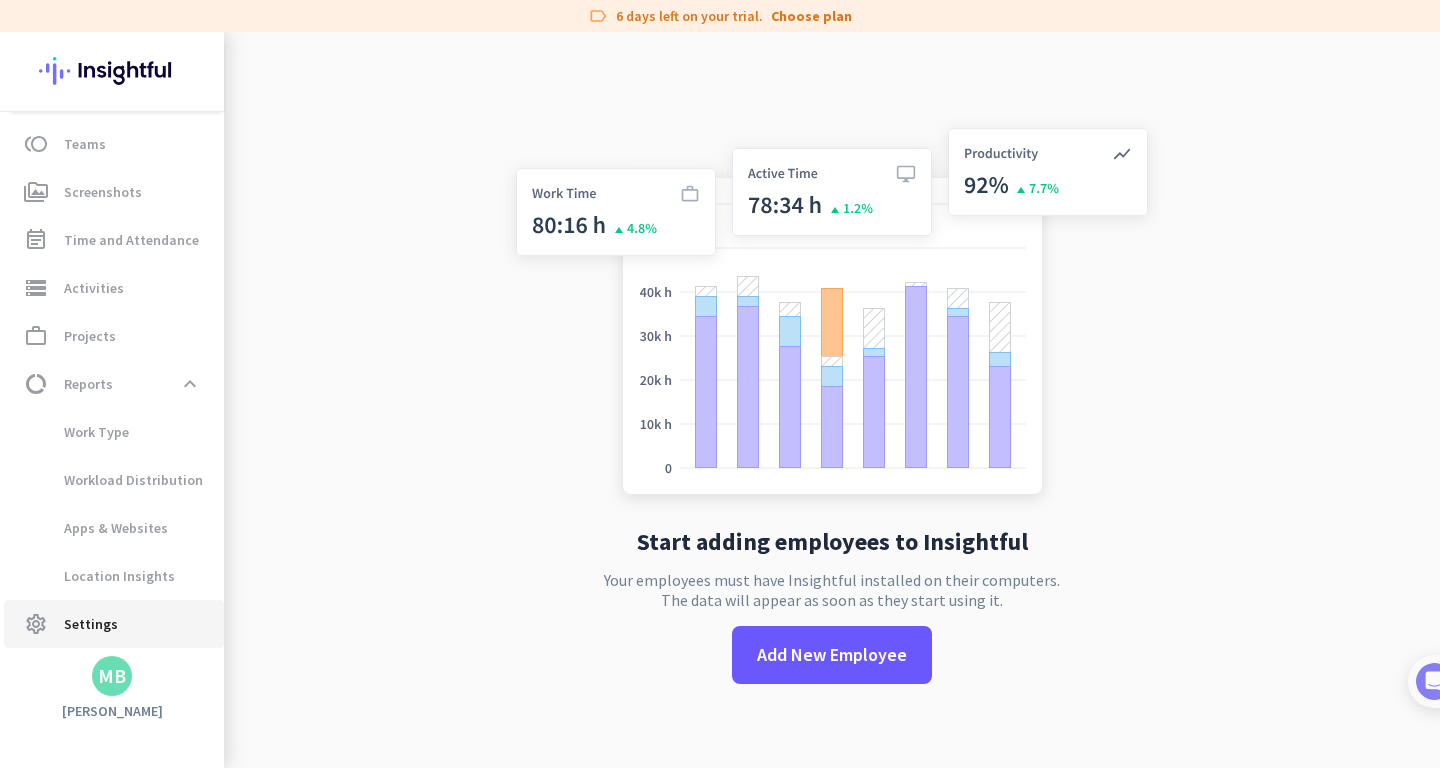 click on "Settings" 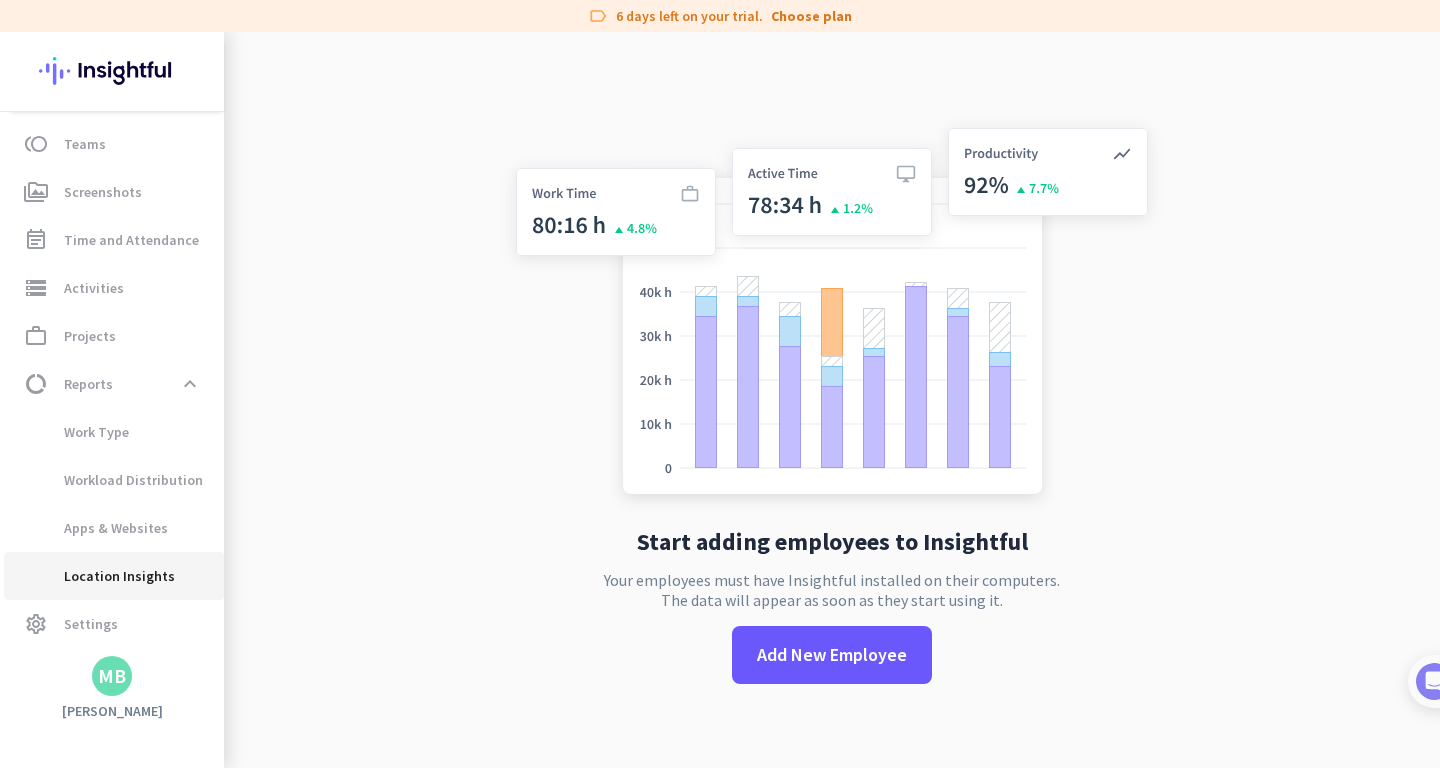 click on "Location Insights" 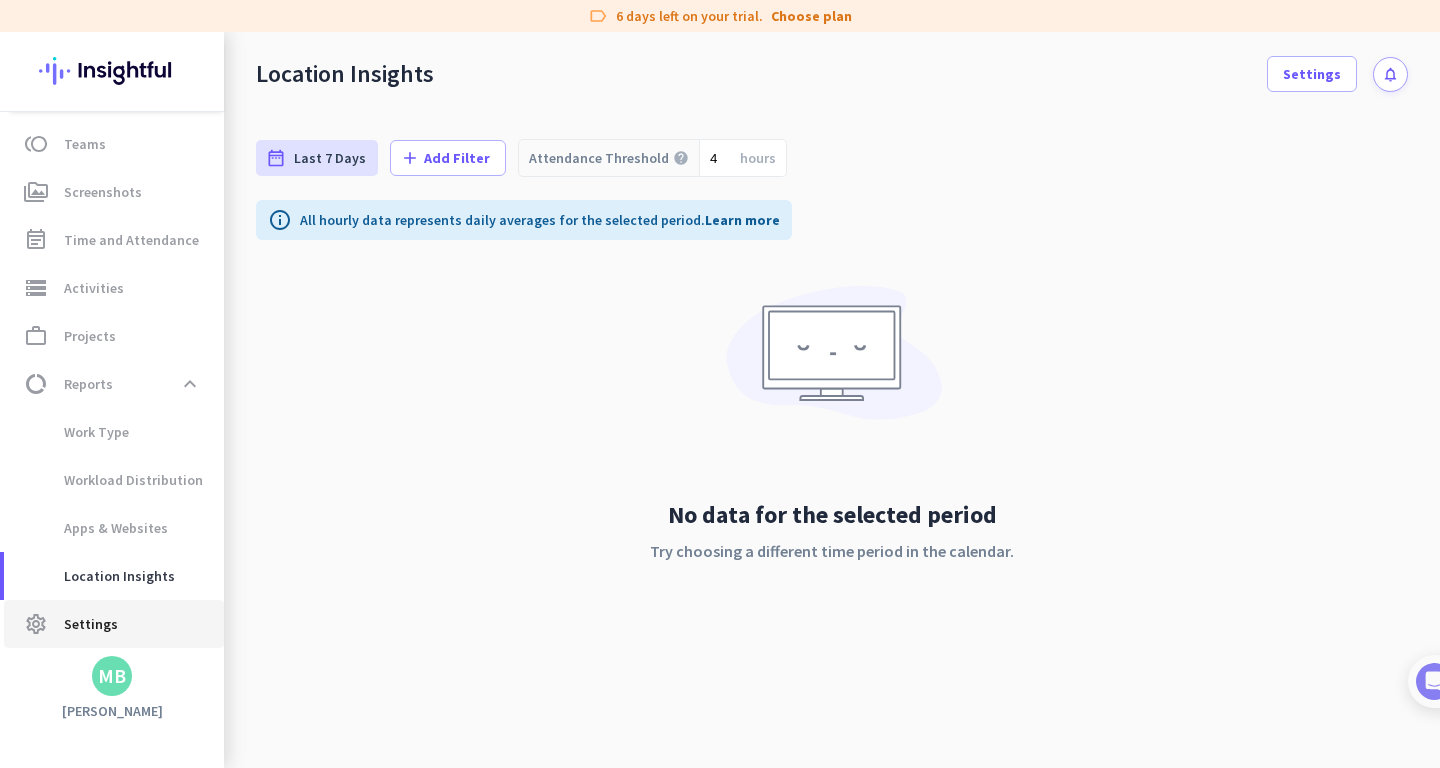 click on "Settings" 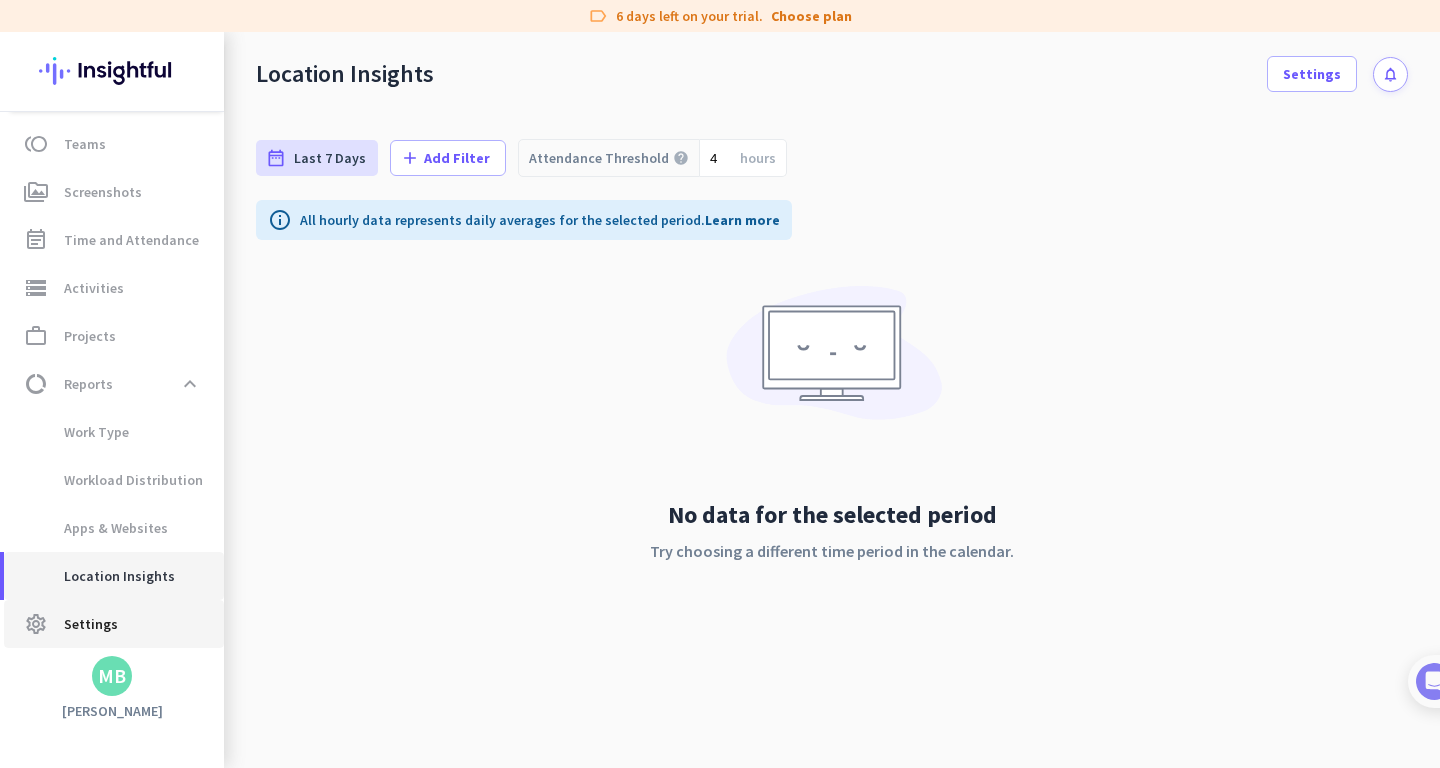 drag, startPoint x: 88, startPoint y: 613, endPoint x: 108, endPoint y: 556, distance: 60.40695 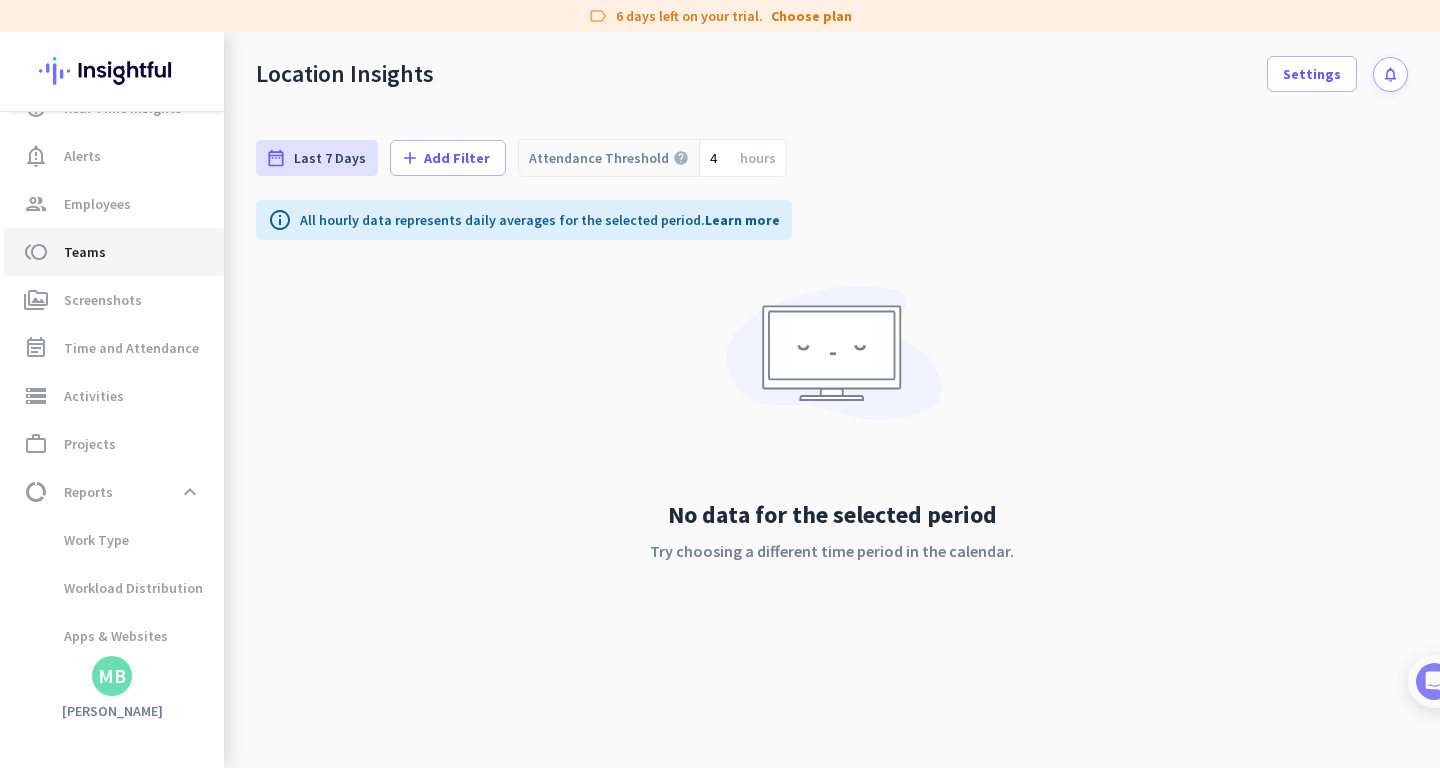 scroll, scrollTop: 0, scrollLeft: 0, axis: both 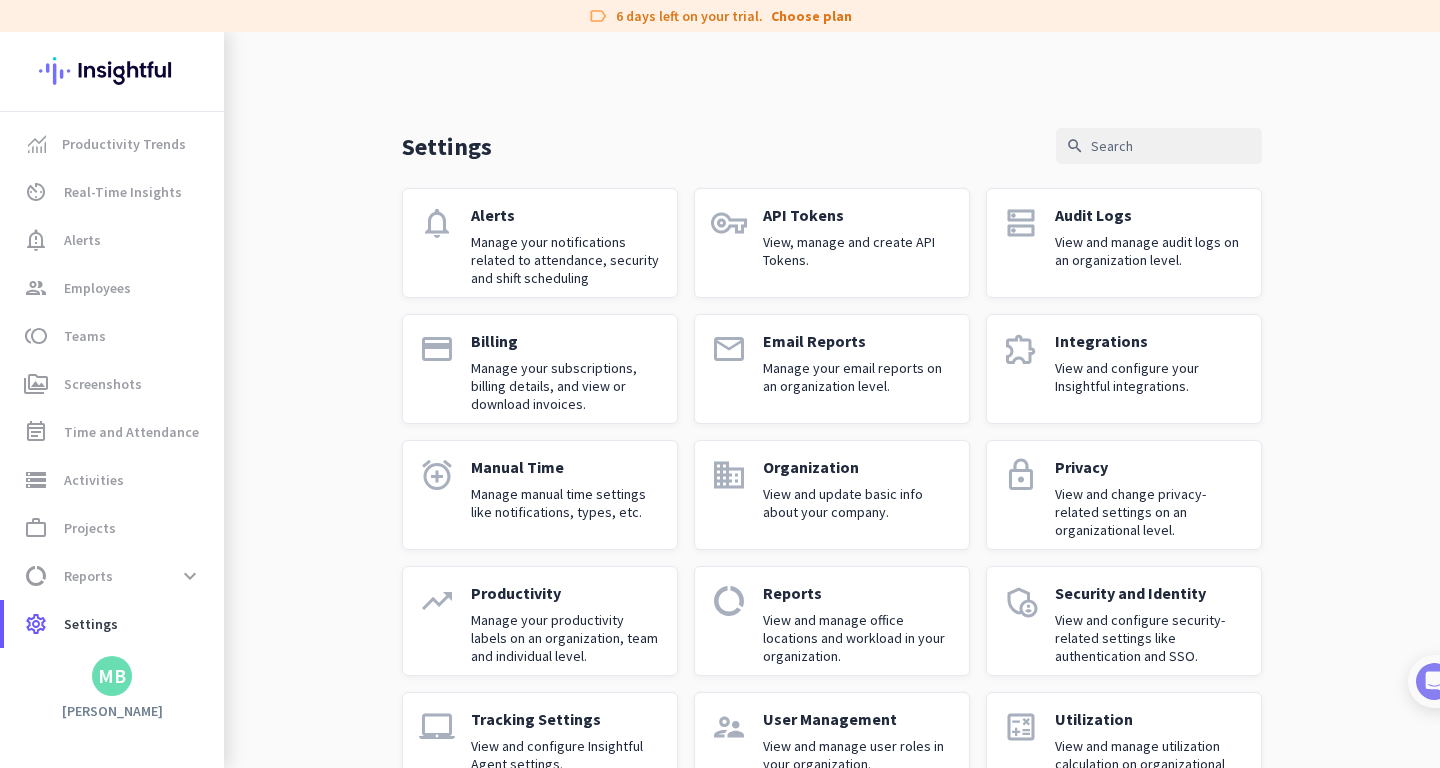 click on "API Tokens" 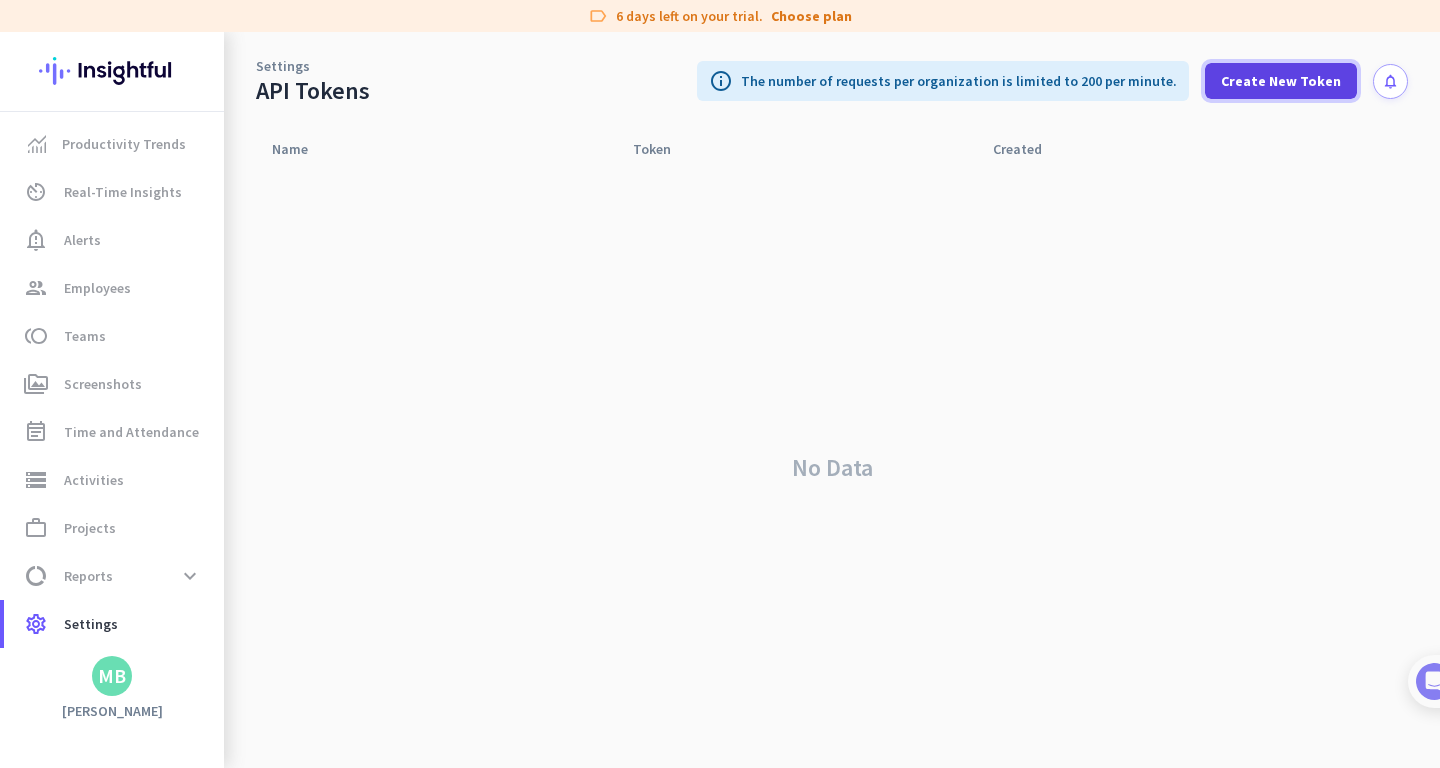 click on "Create New Token" at bounding box center [1281, 81] 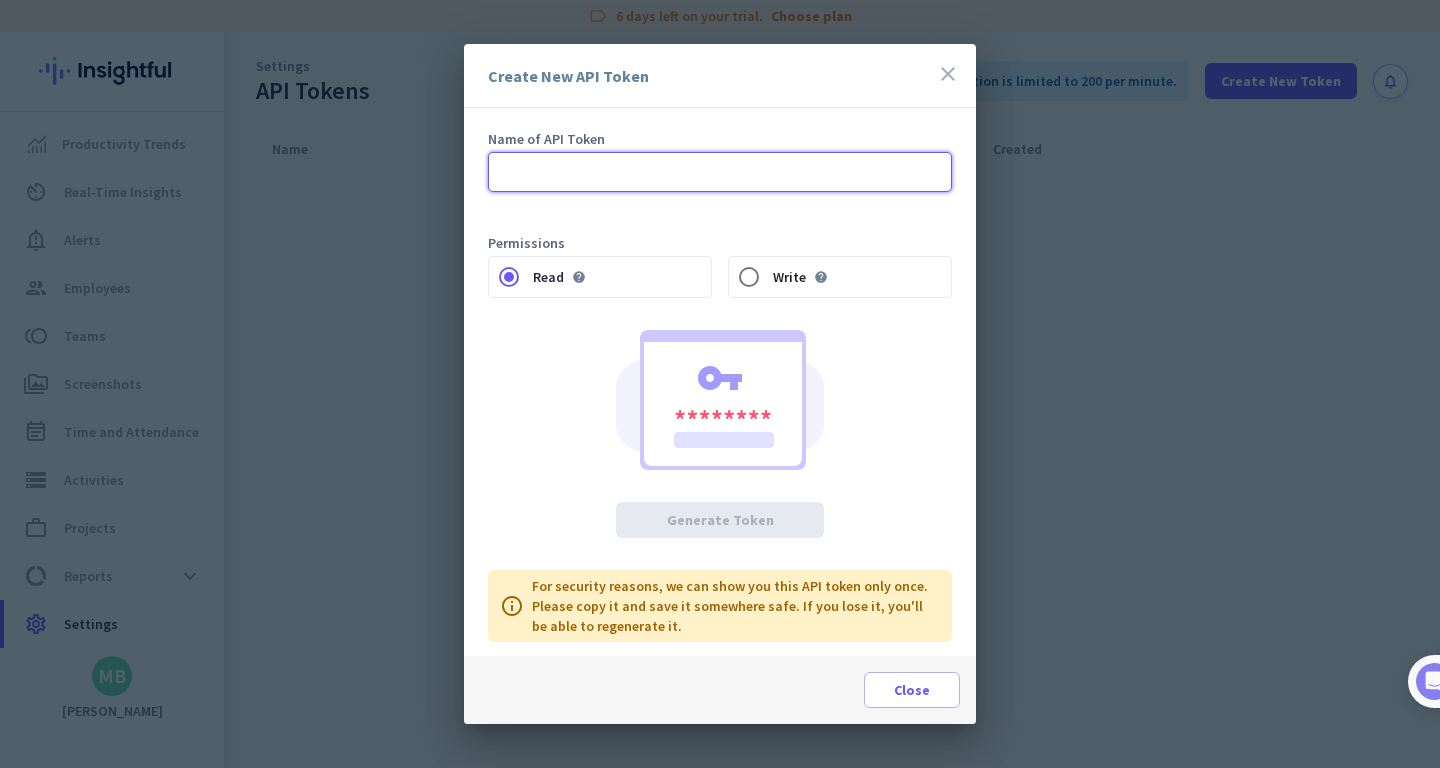 click at bounding box center (720, 172) 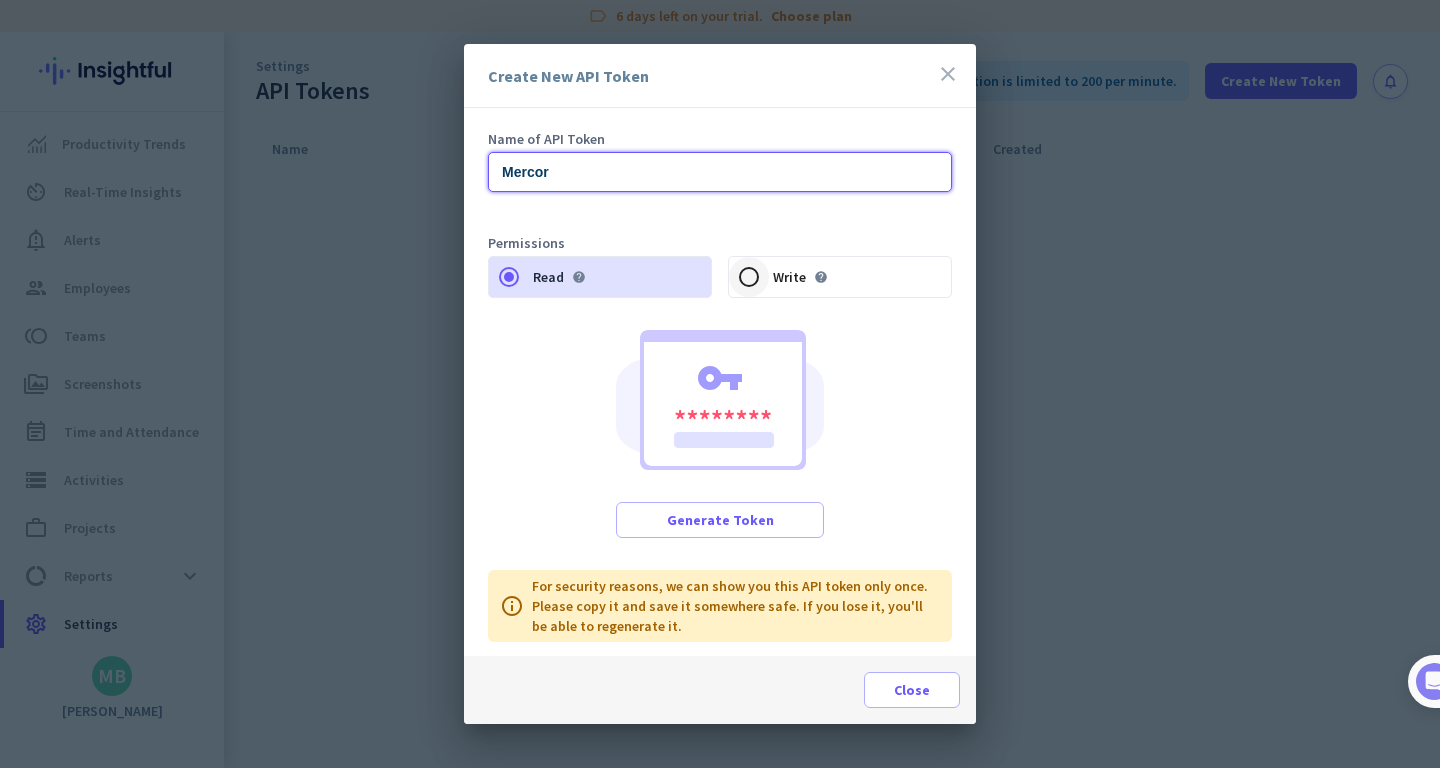 type on "Mercor" 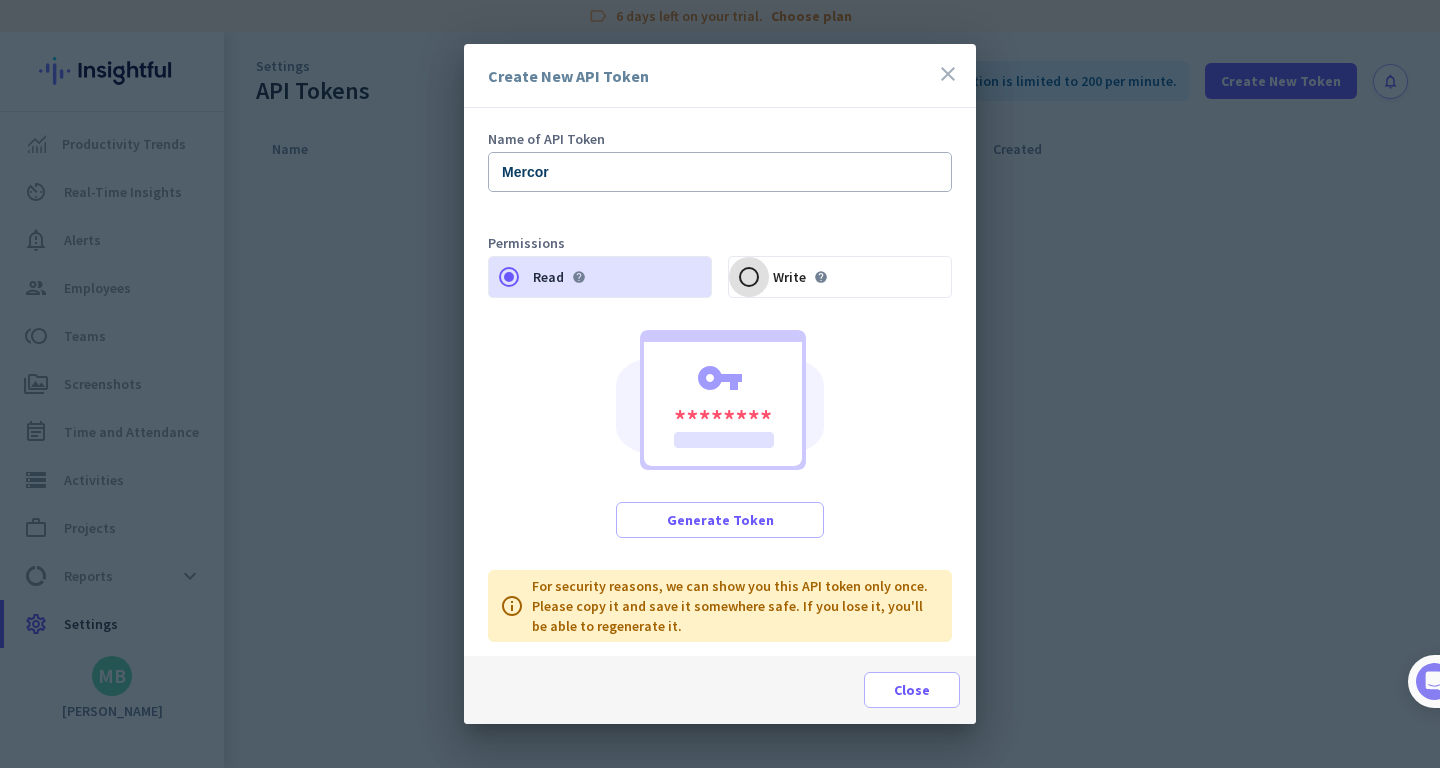 click on "Write  help" at bounding box center [749, 277] 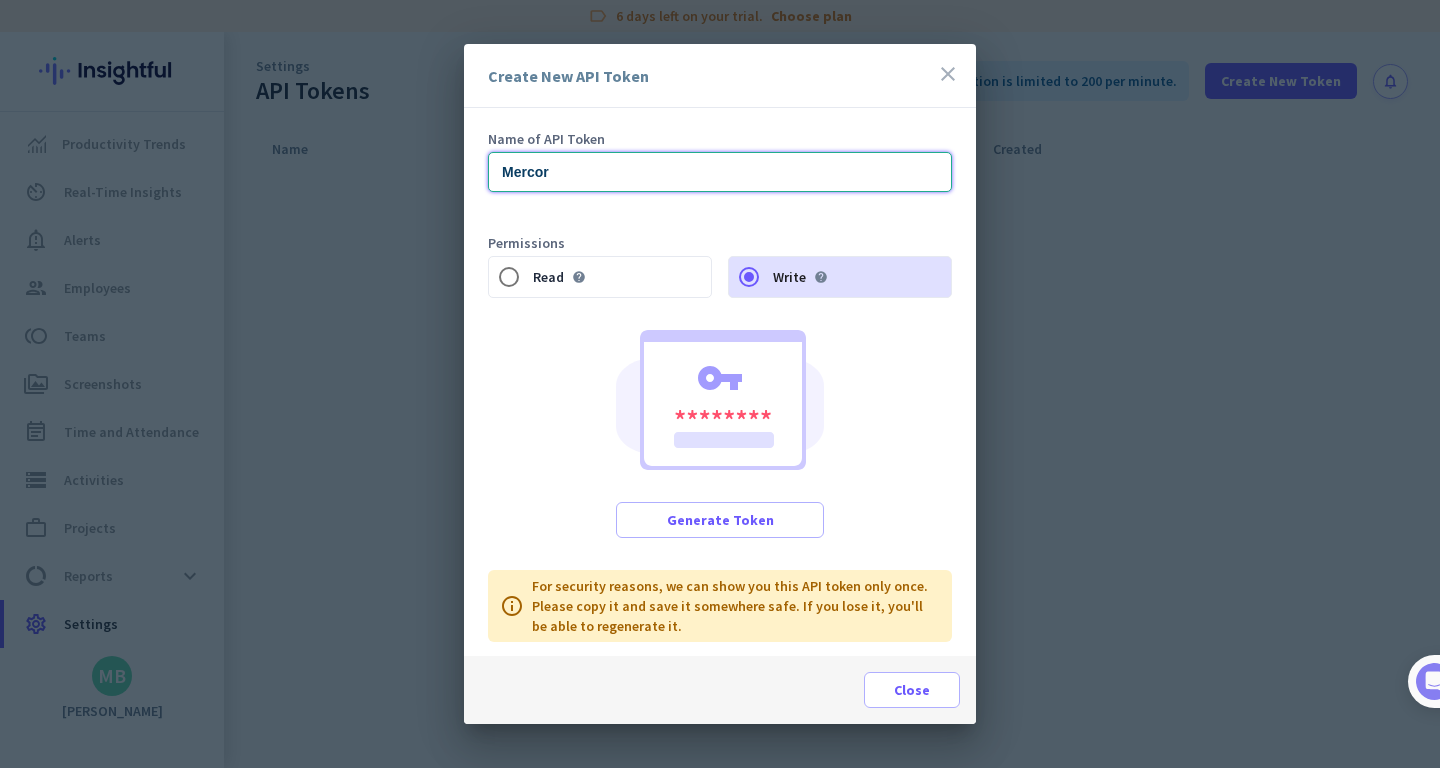 click on "Mercor" at bounding box center [720, 172] 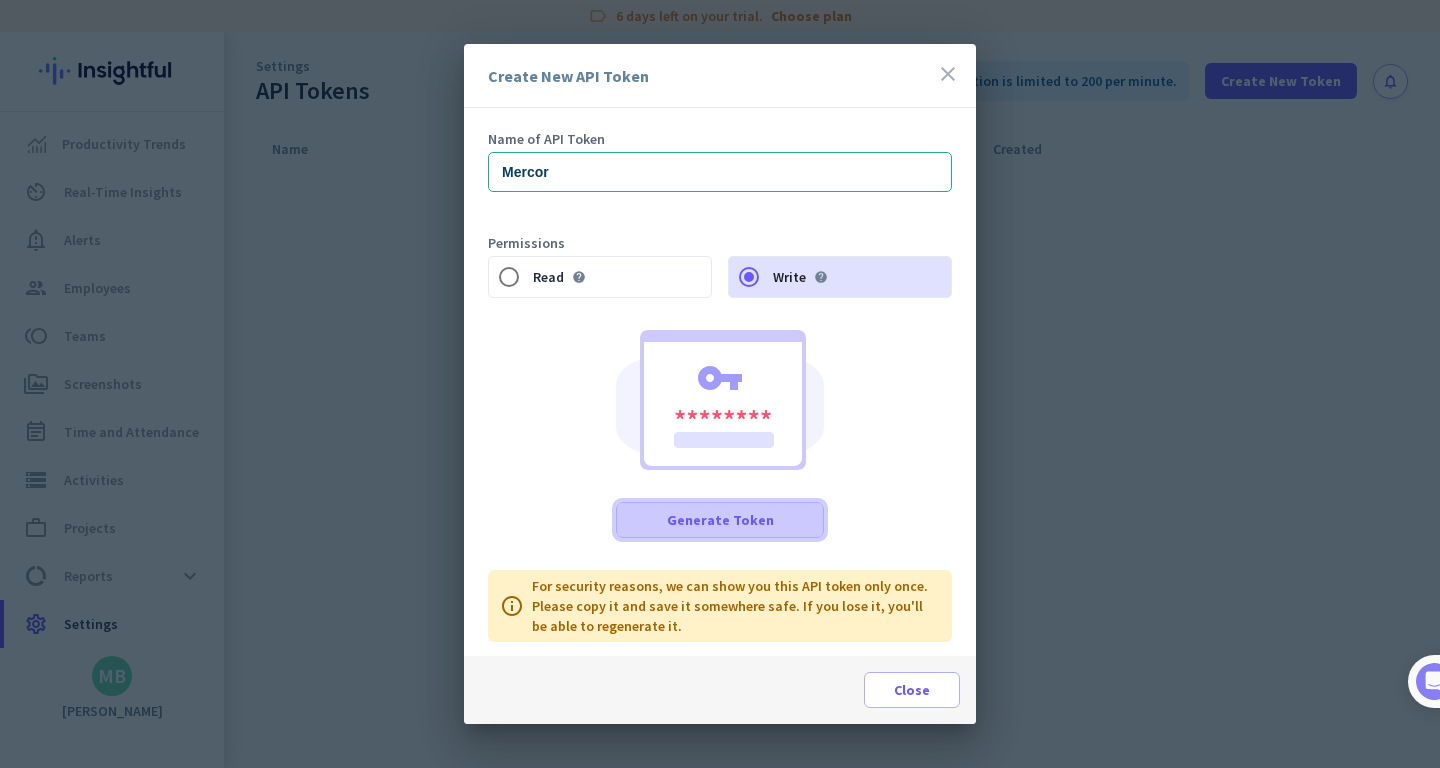 click on "Generate Token" at bounding box center [720, 520] 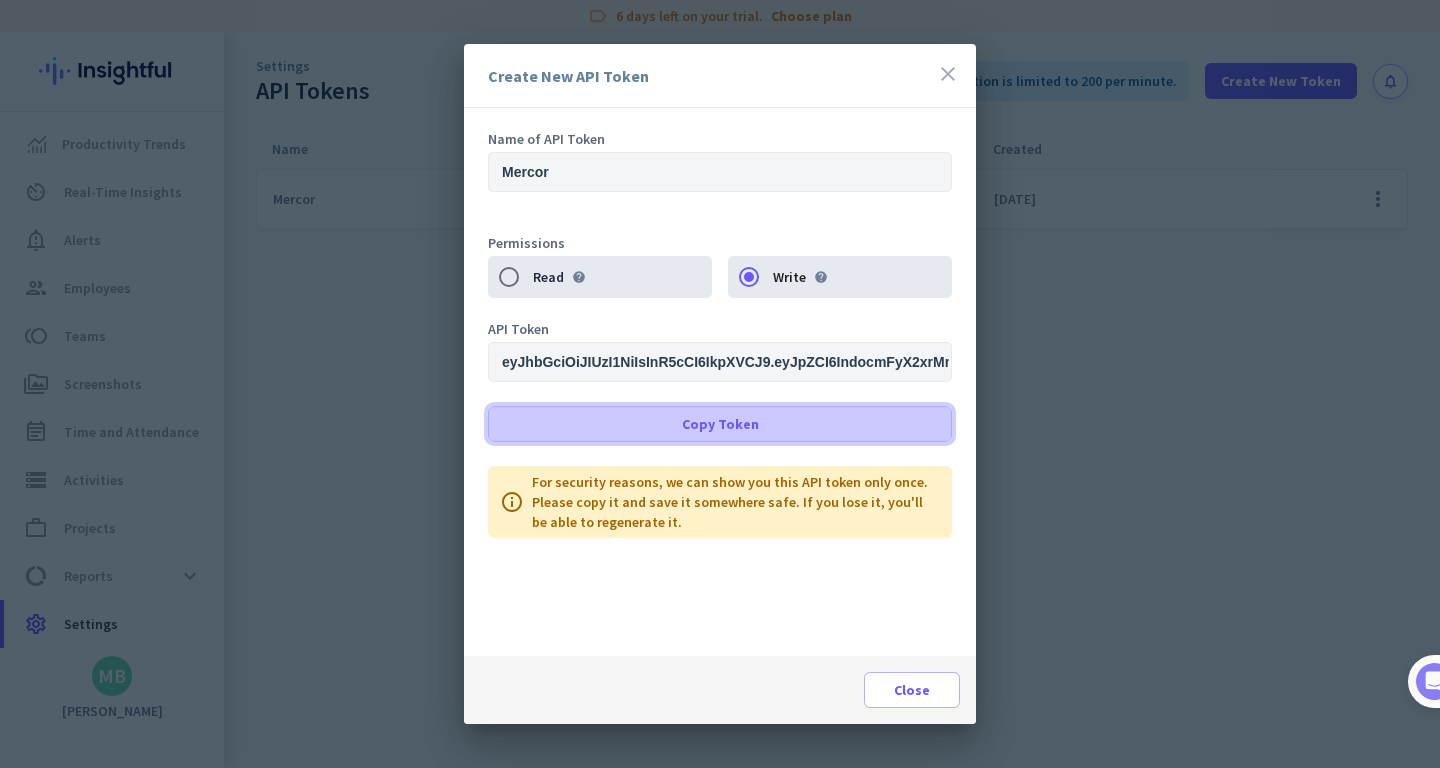 click on "Copy Token" at bounding box center [720, 424] 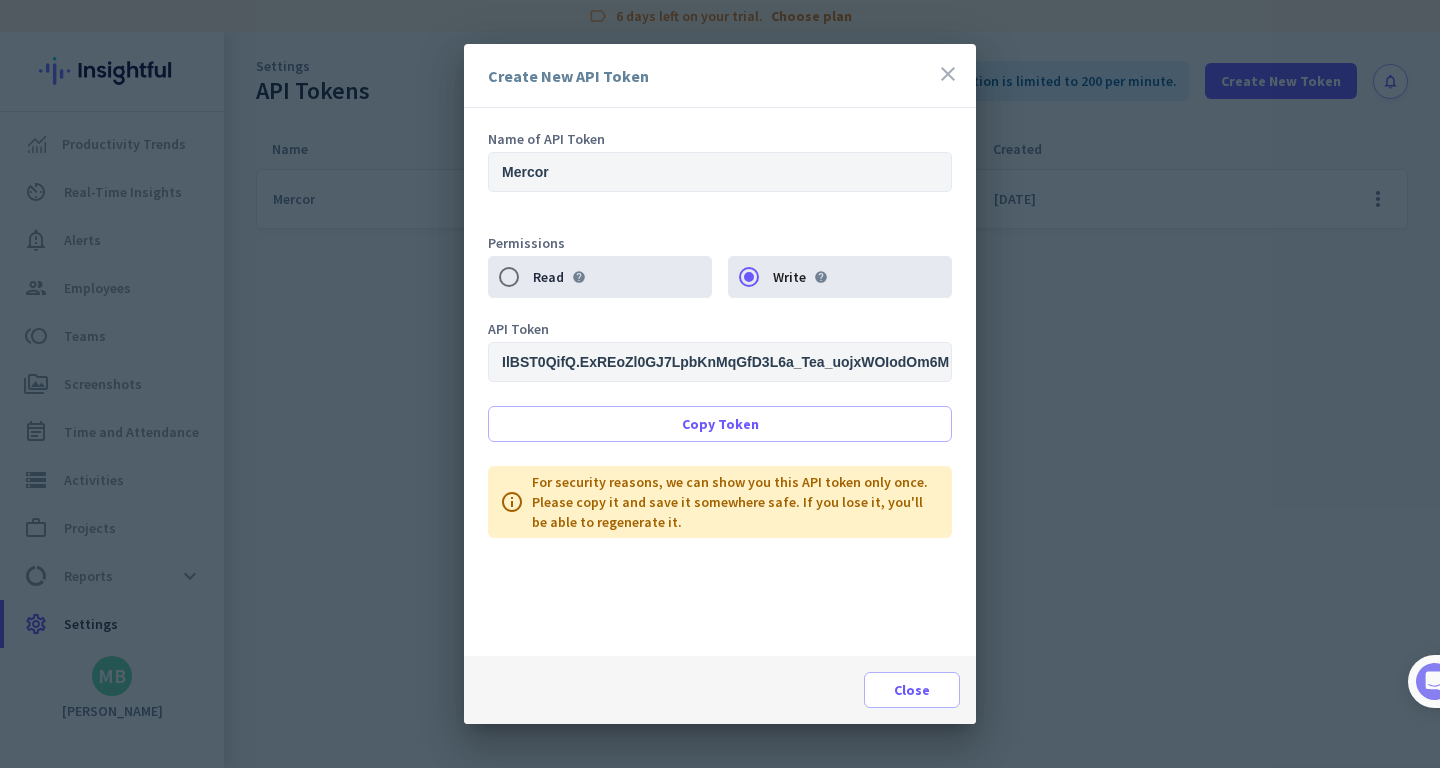 scroll, scrollTop: 0, scrollLeft: 0, axis: both 